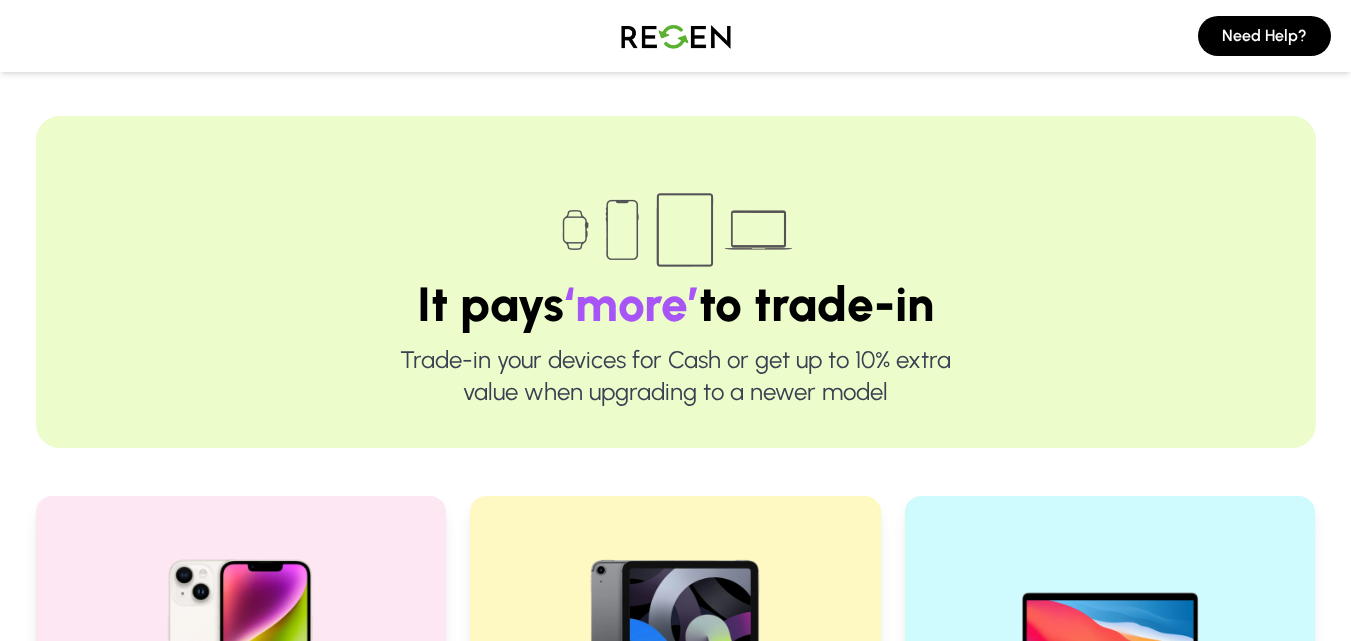 scroll, scrollTop: 0, scrollLeft: 0, axis: both 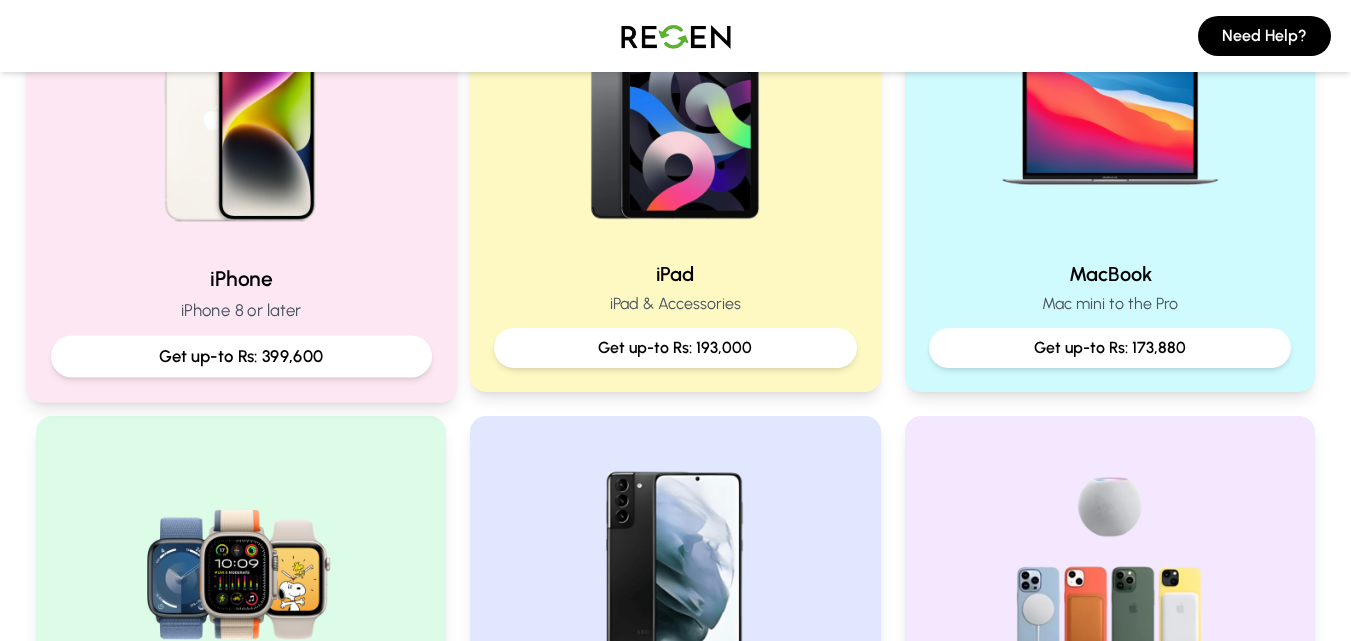 click at bounding box center [240, 113] 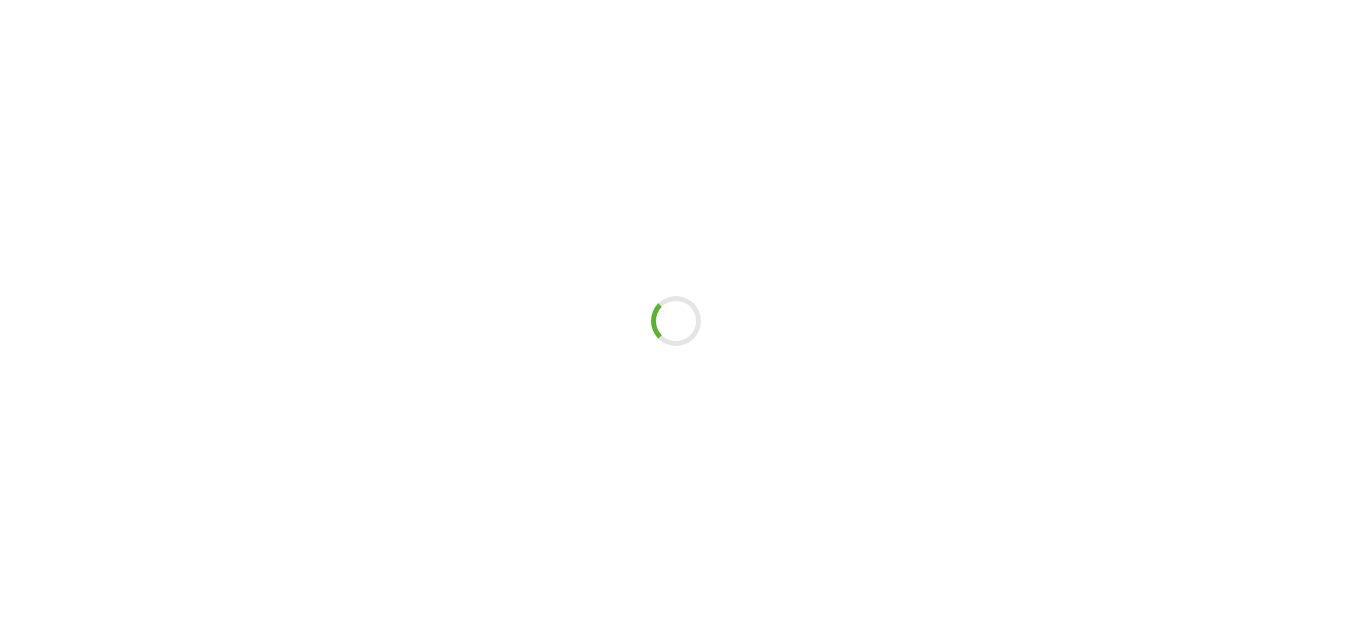 scroll, scrollTop: 0, scrollLeft: 0, axis: both 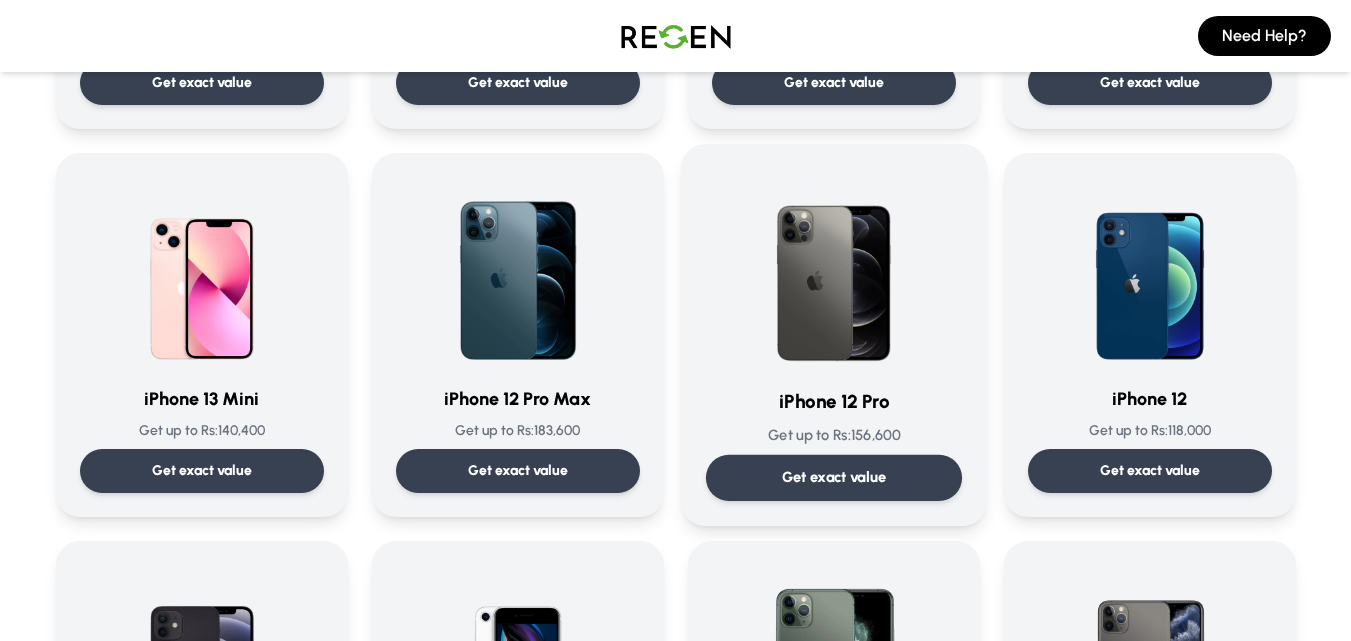 click at bounding box center [834, 270] 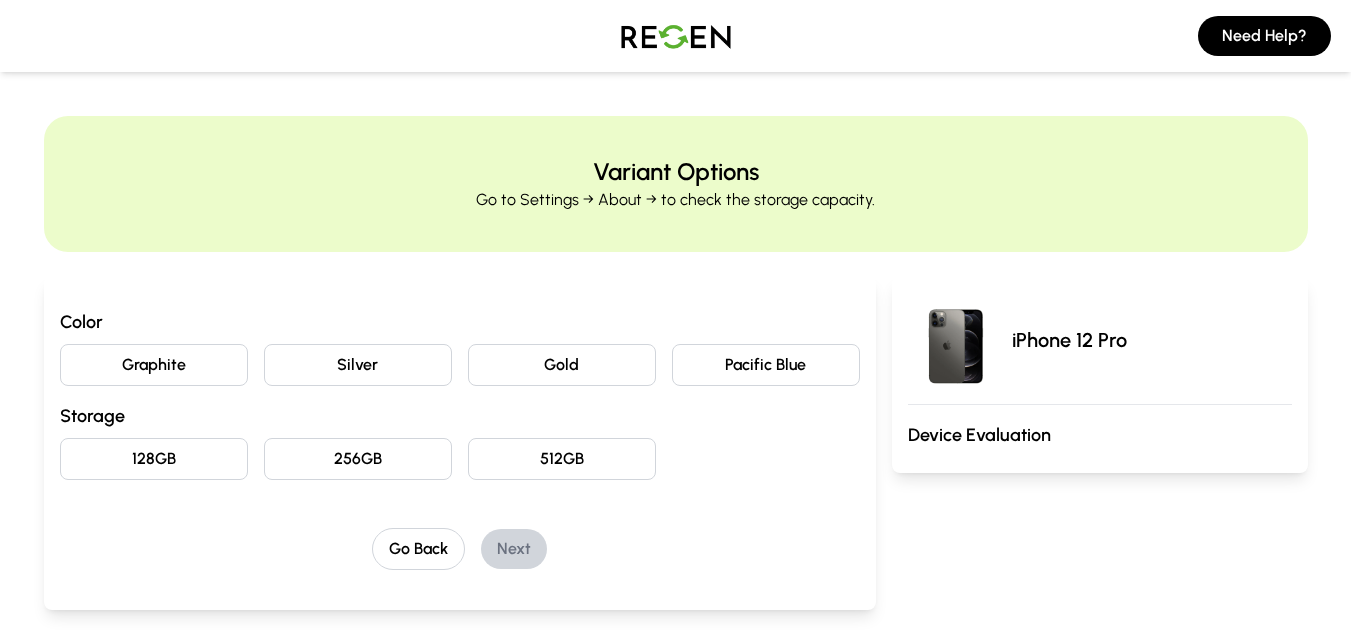 click on "Gold" at bounding box center [562, 365] 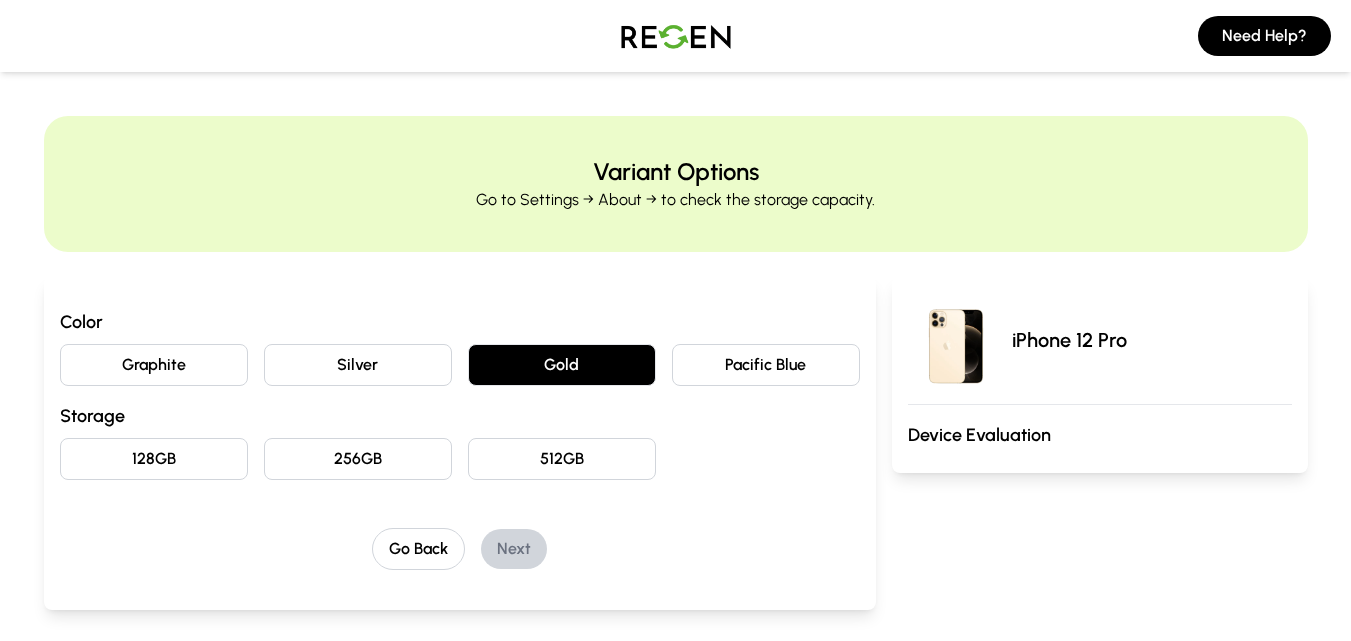 click on "128GB" at bounding box center [154, 459] 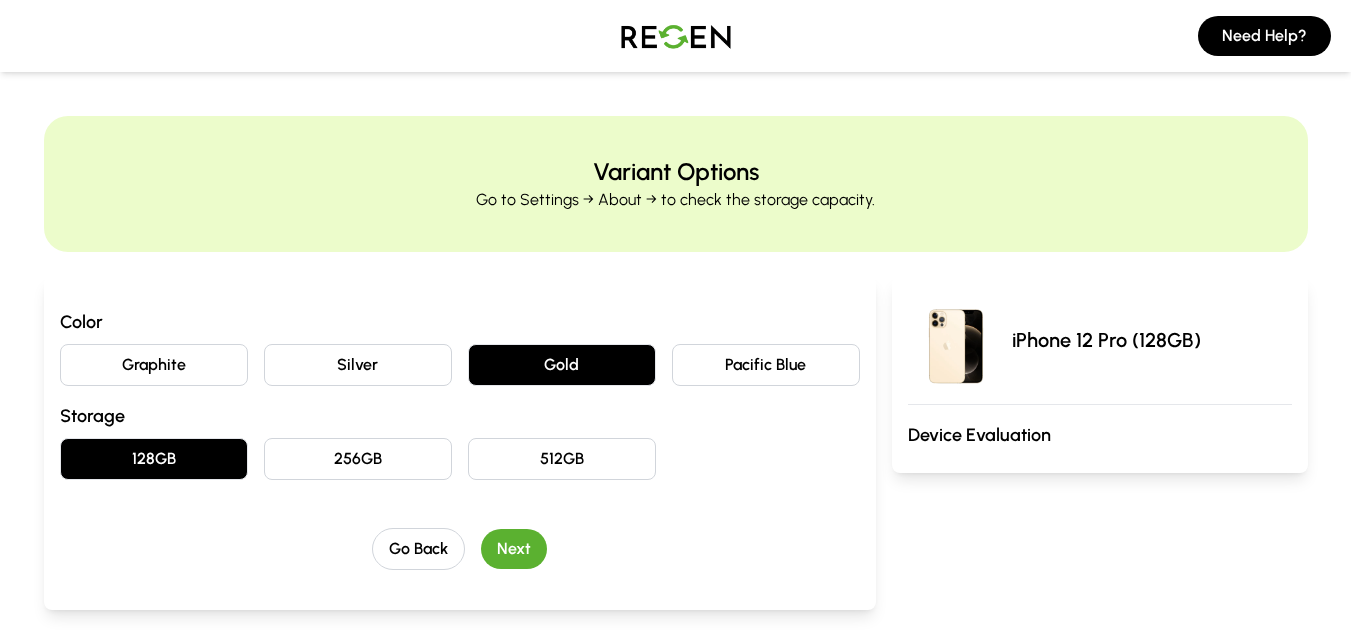 click on "Next" at bounding box center [514, 549] 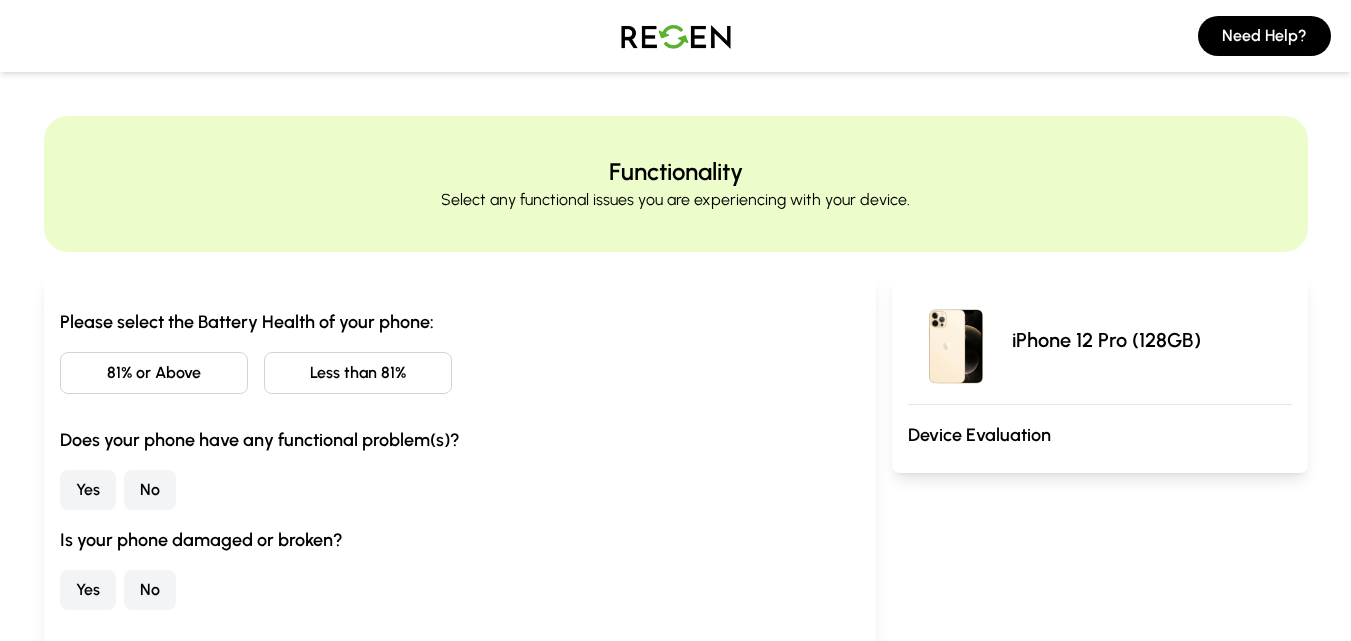 click on "Less than 81%" at bounding box center (358, 373) 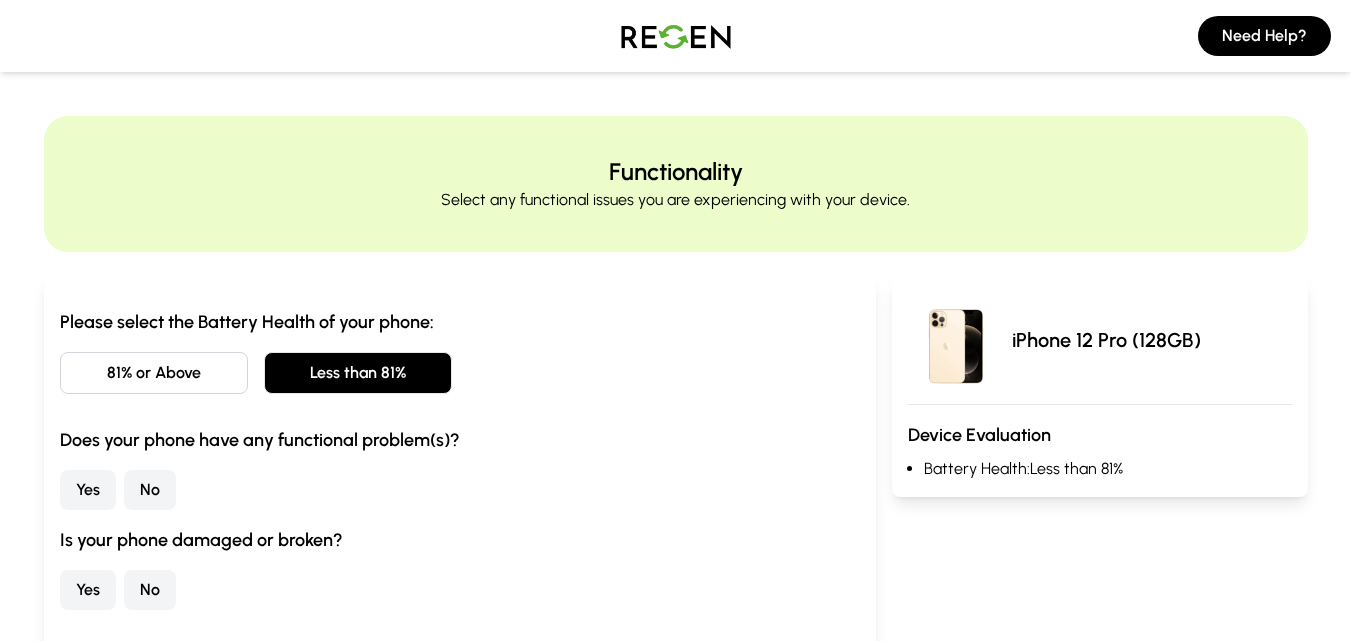 click on "No" at bounding box center [150, 490] 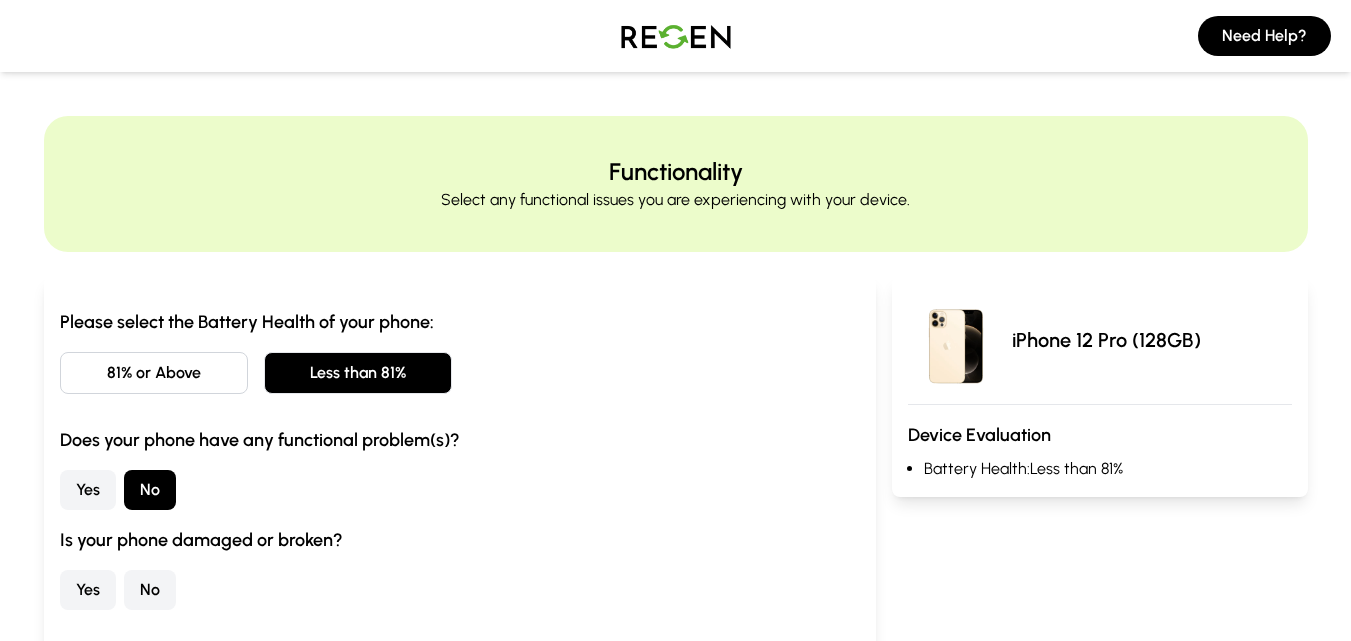 click on "No" at bounding box center [150, 590] 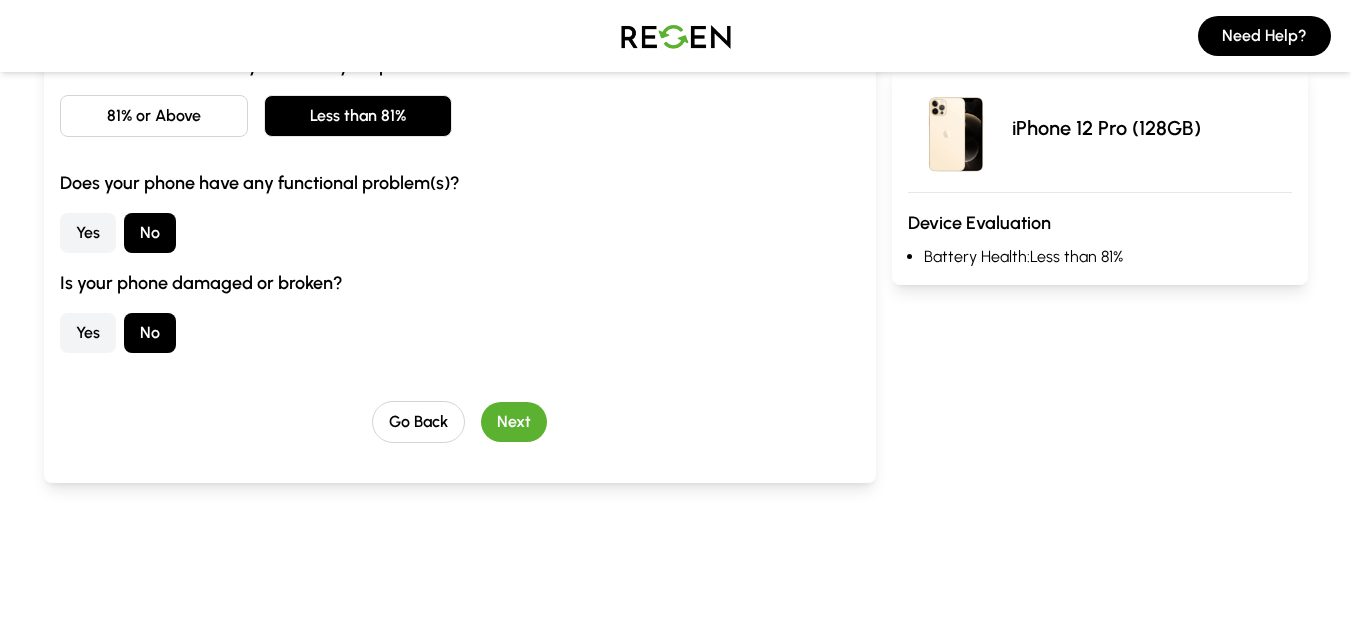 scroll, scrollTop: 267, scrollLeft: 0, axis: vertical 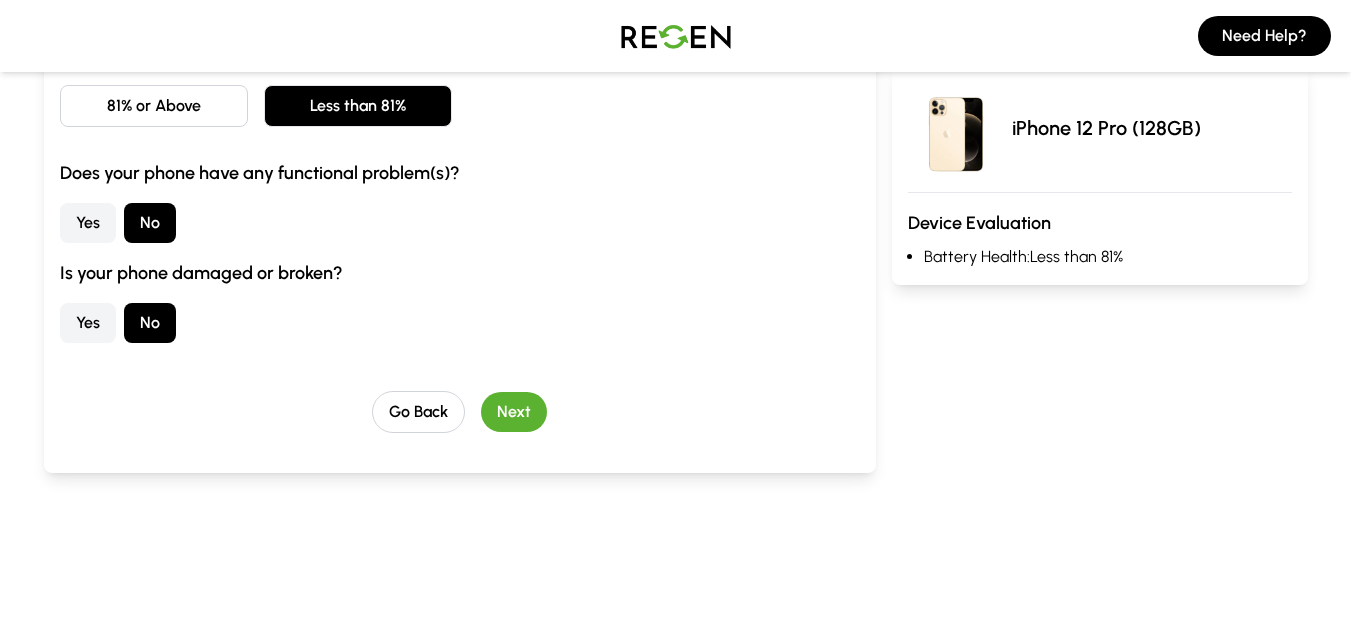 click on "Next" at bounding box center (514, 412) 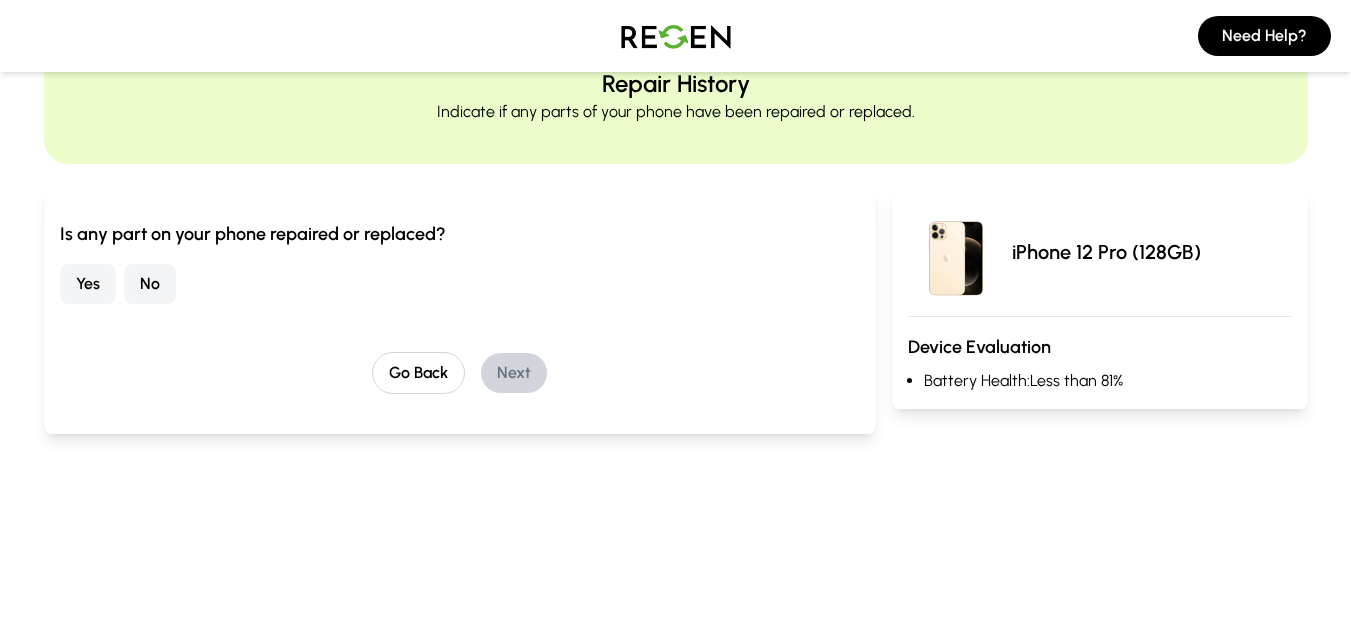 scroll, scrollTop: 0, scrollLeft: 0, axis: both 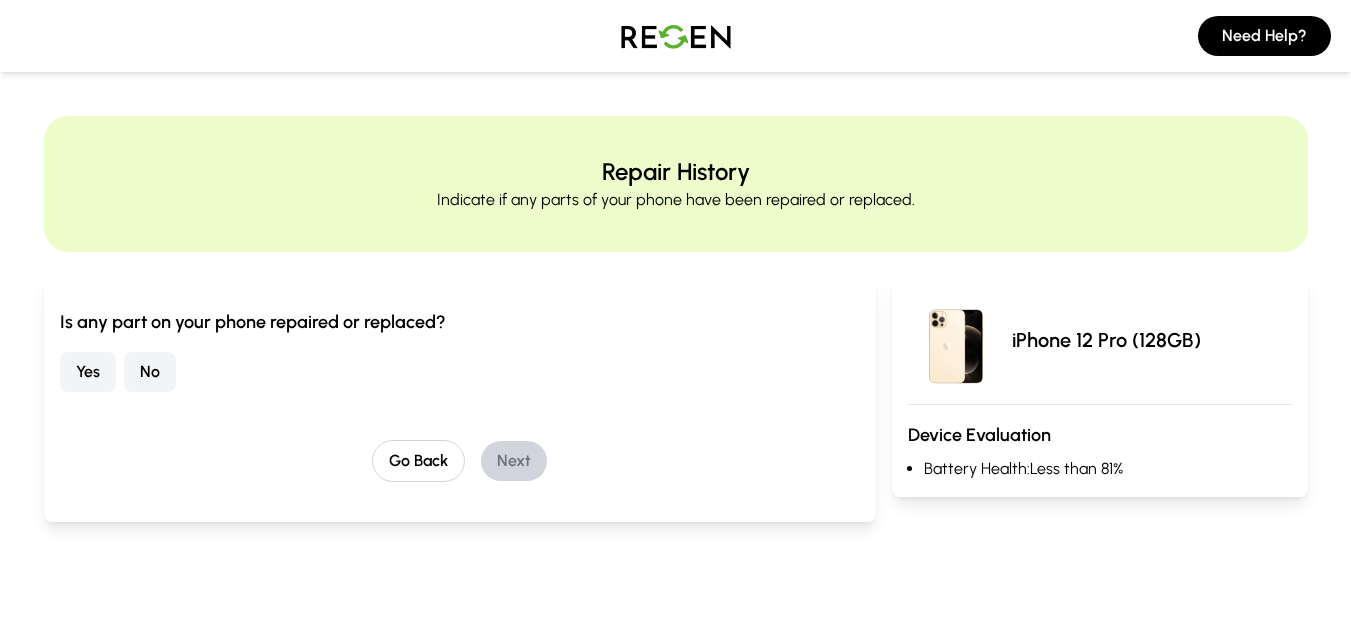 click on "No" at bounding box center [150, 372] 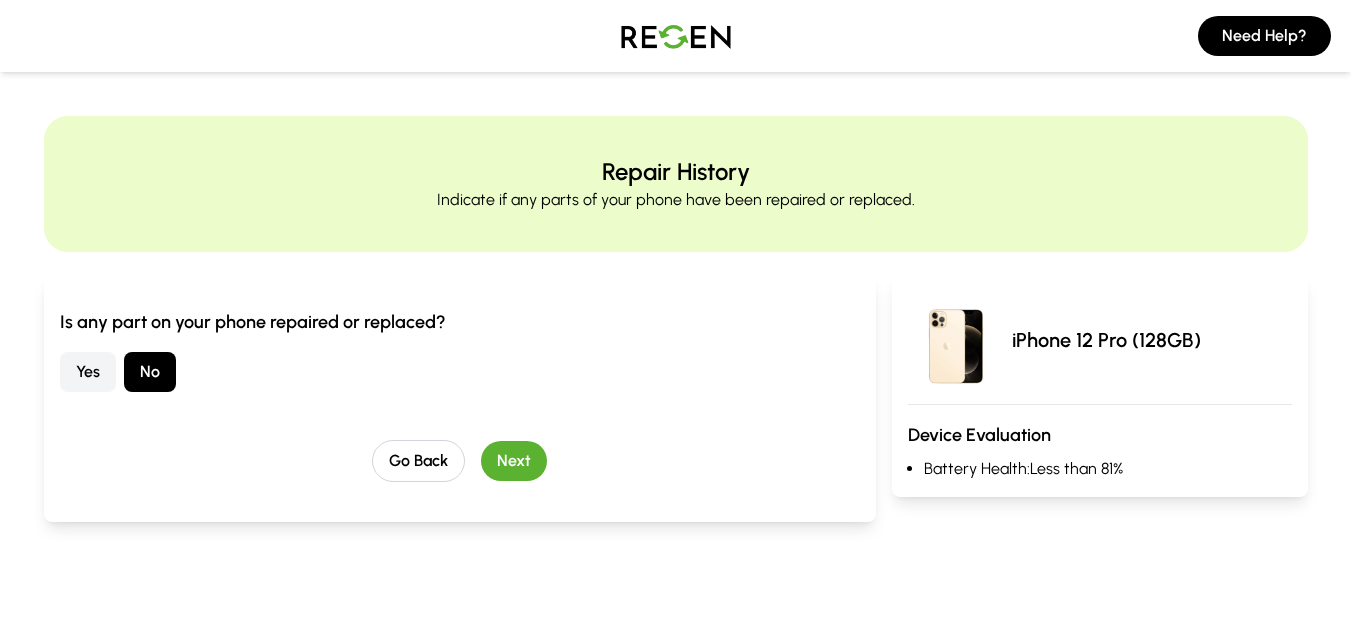 click on "Next" at bounding box center [514, 461] 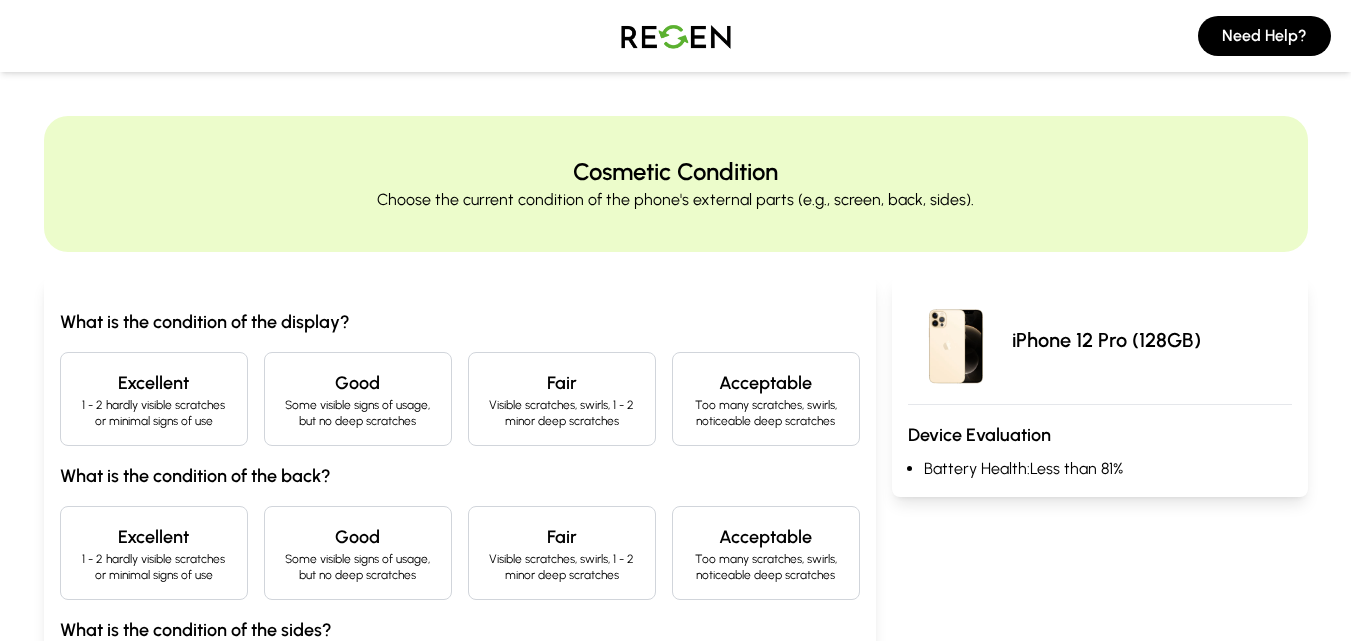 click on "Excellent" at bounding box center [154, 383] 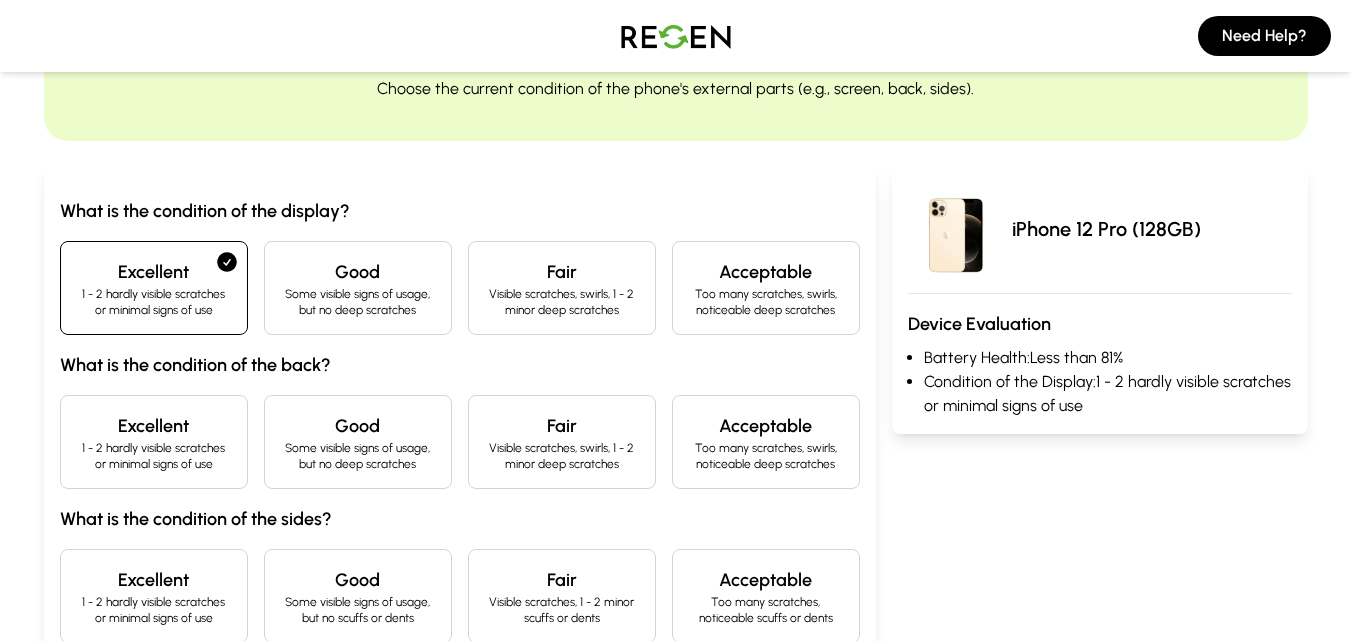 scroll, scrollTop: 171, scrollLeft: 0, axis: vertical 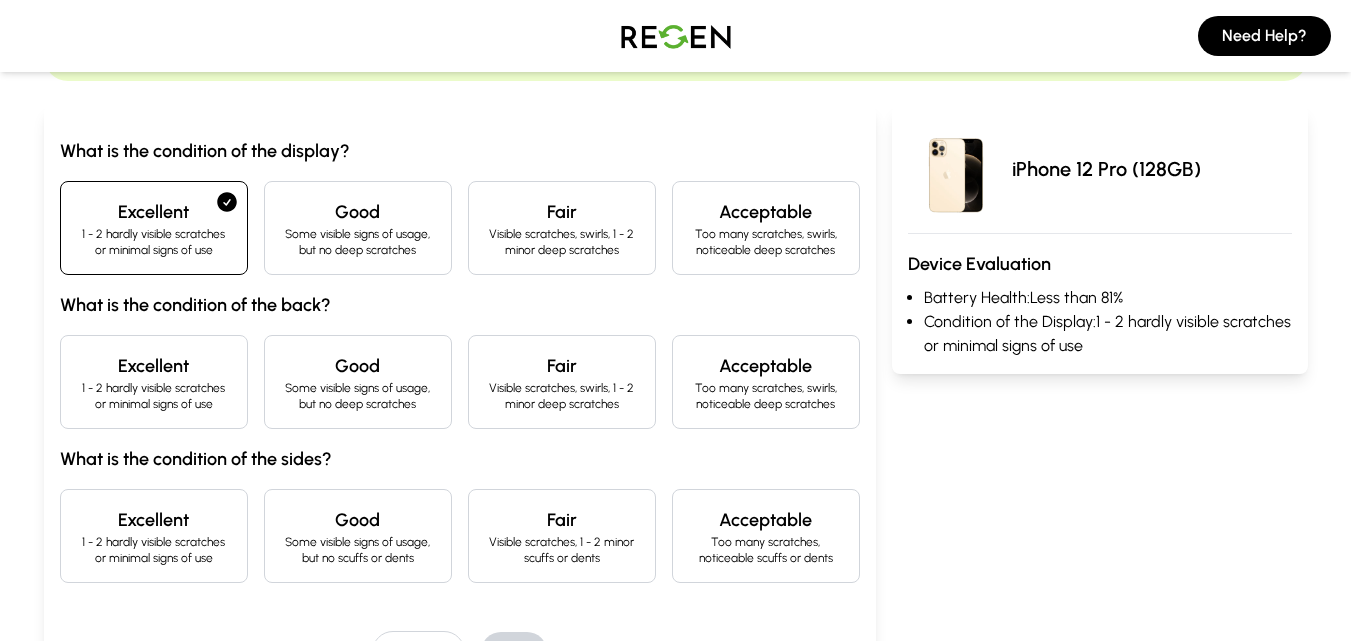 click on "Excellent" at bounding box center [154, 366] 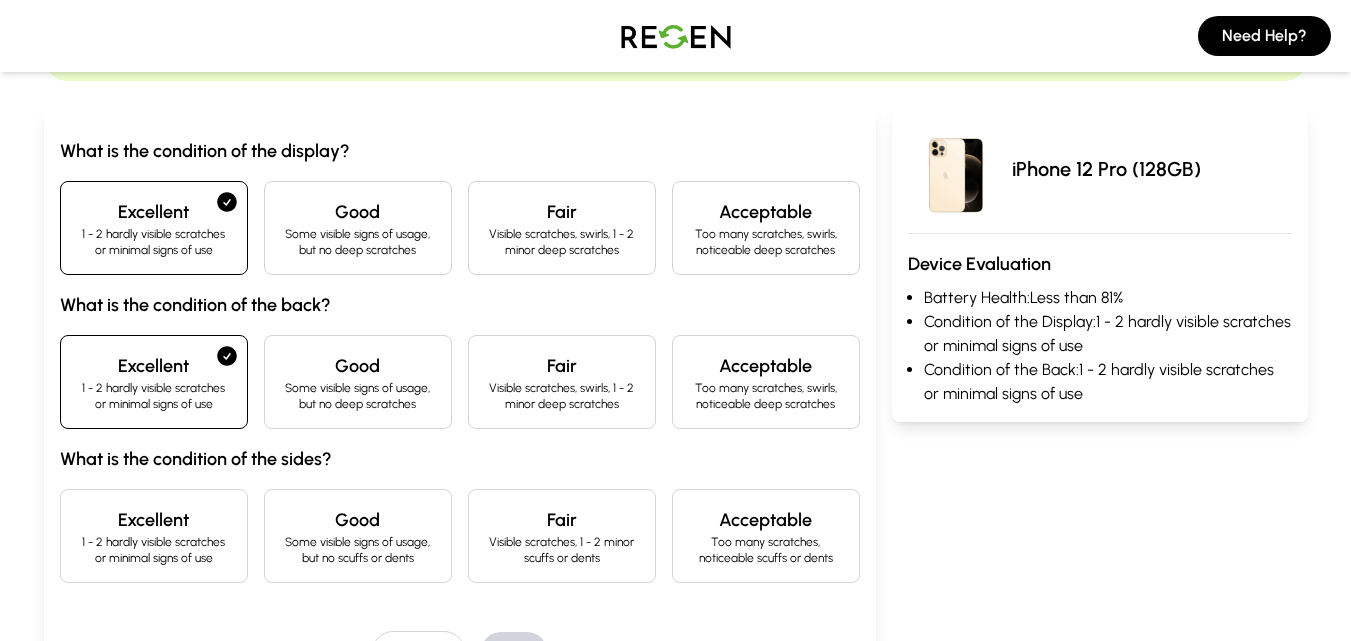 click on "Excellent" at bounding box center (154, 520) 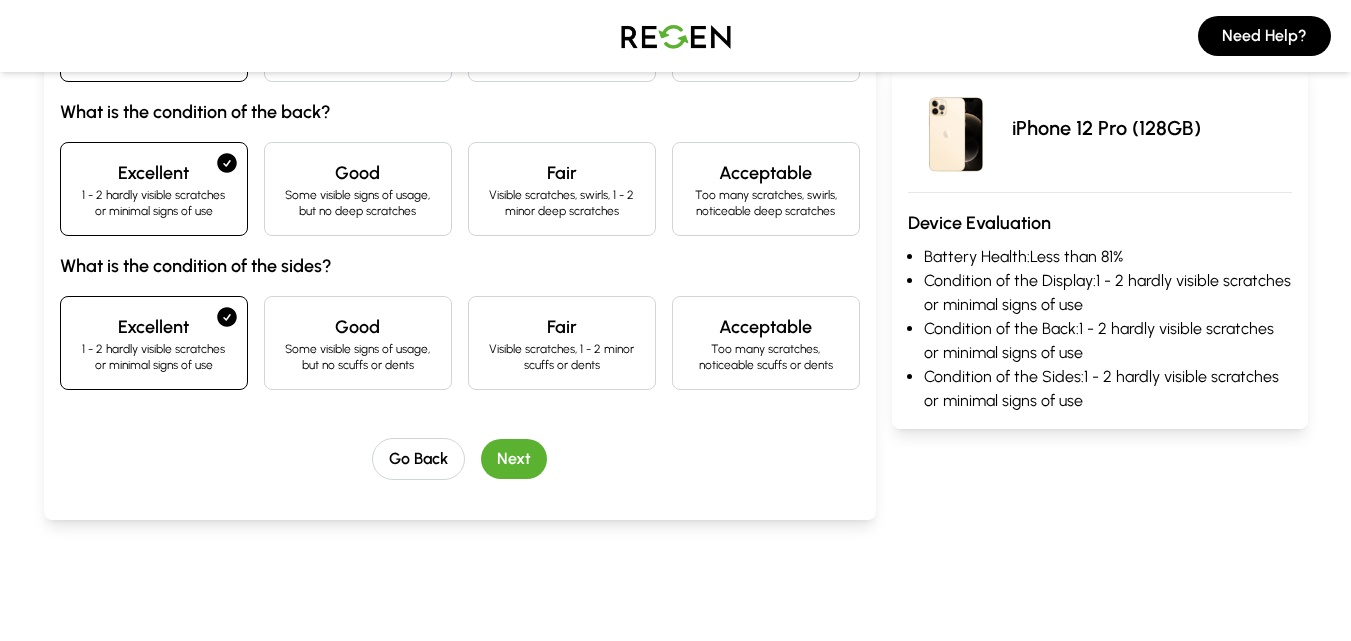 scroll, scrollTop: 382, scrollLeft: 0, axis: vertical 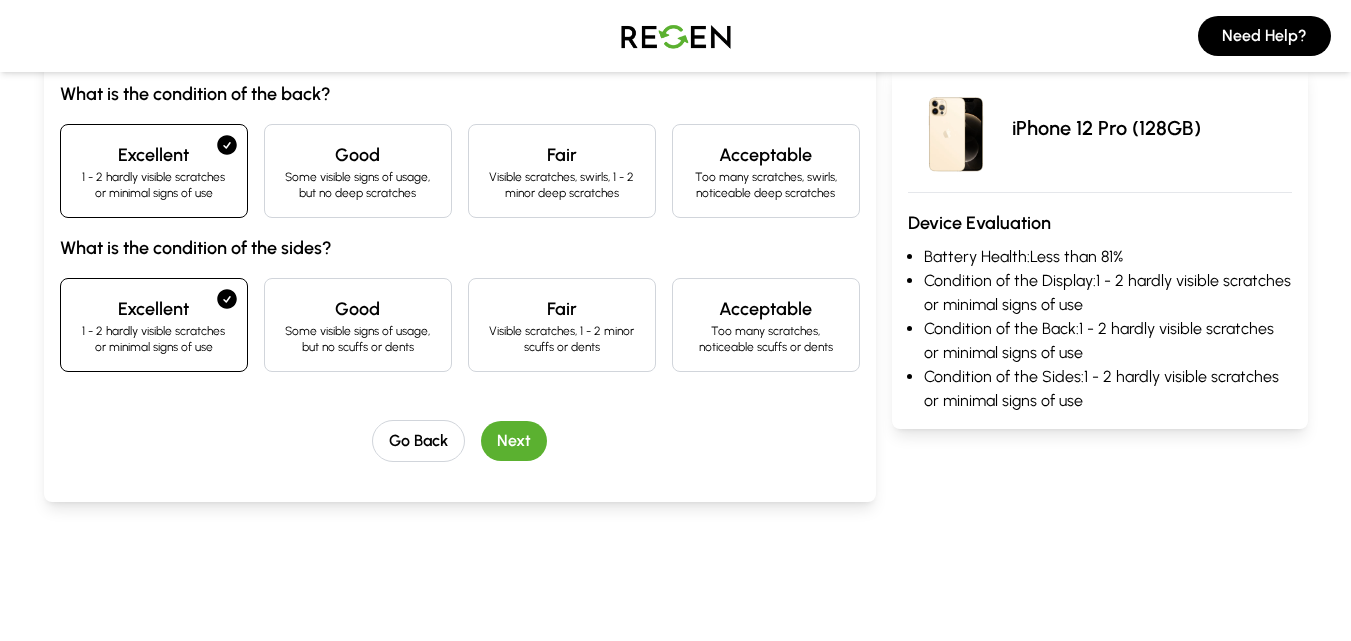 click on "Next" at bounding box center [514, 441] 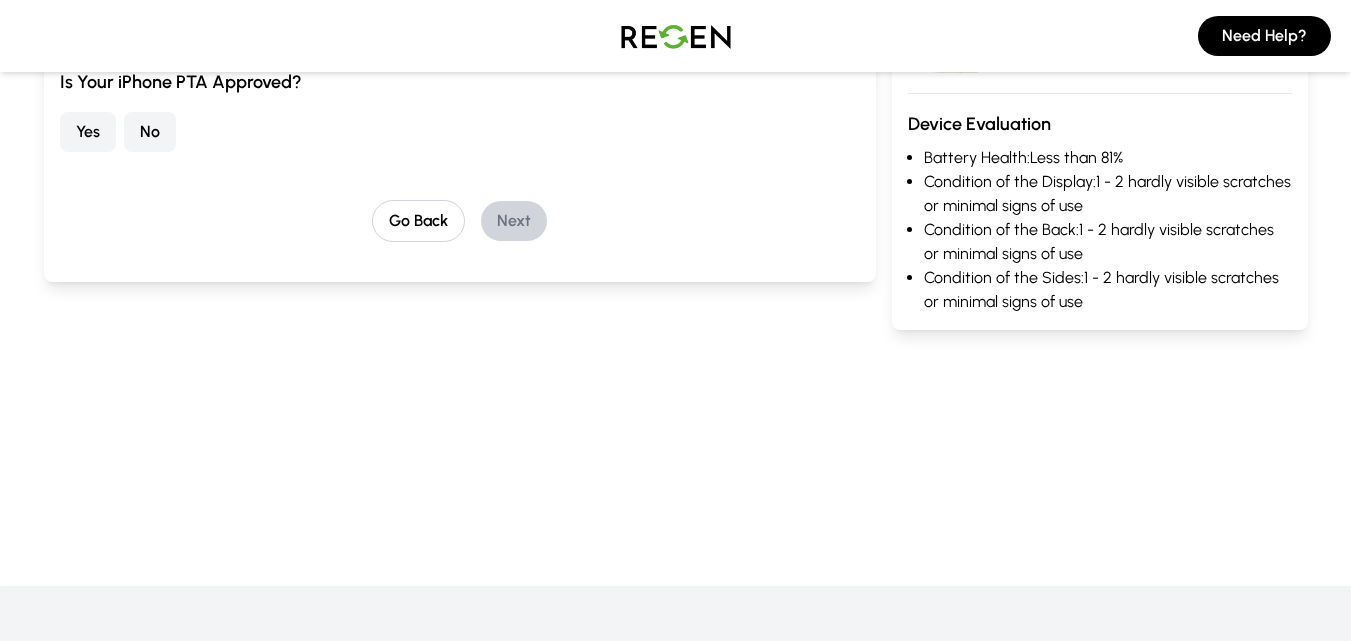 scroll, scrollTop: 162, scrollLeft: 0, axis: vertical 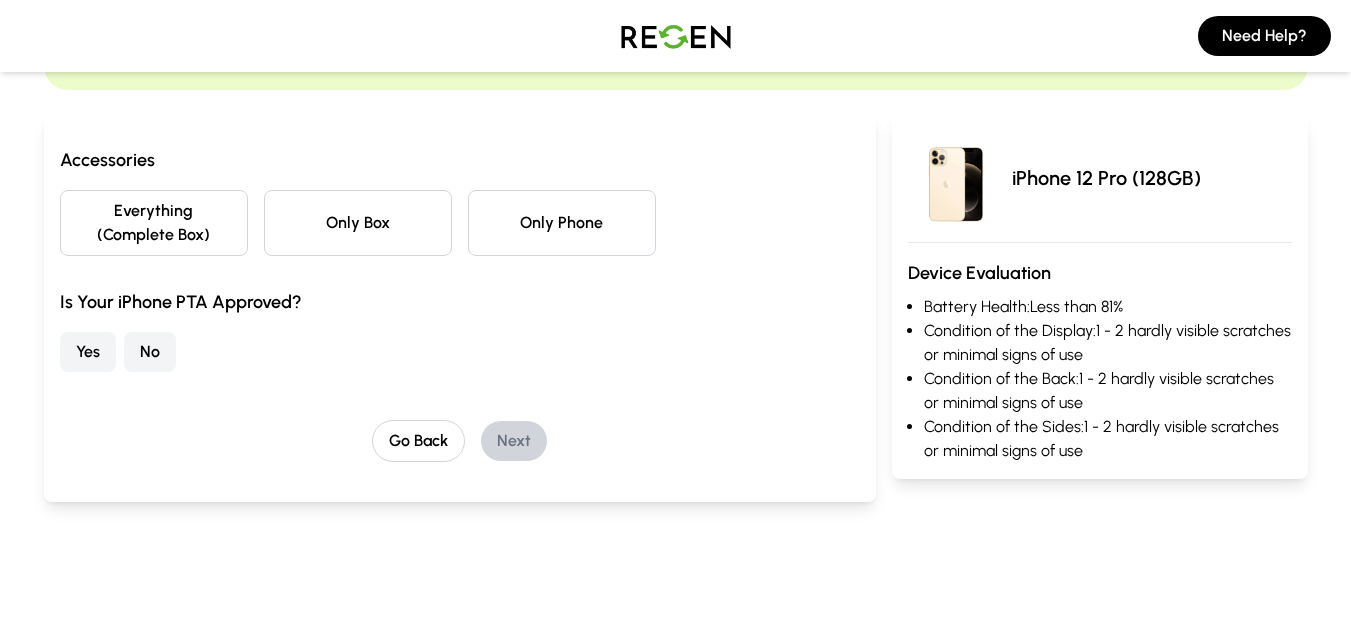 click on "Only Phone" at bounding box center (562, 223) 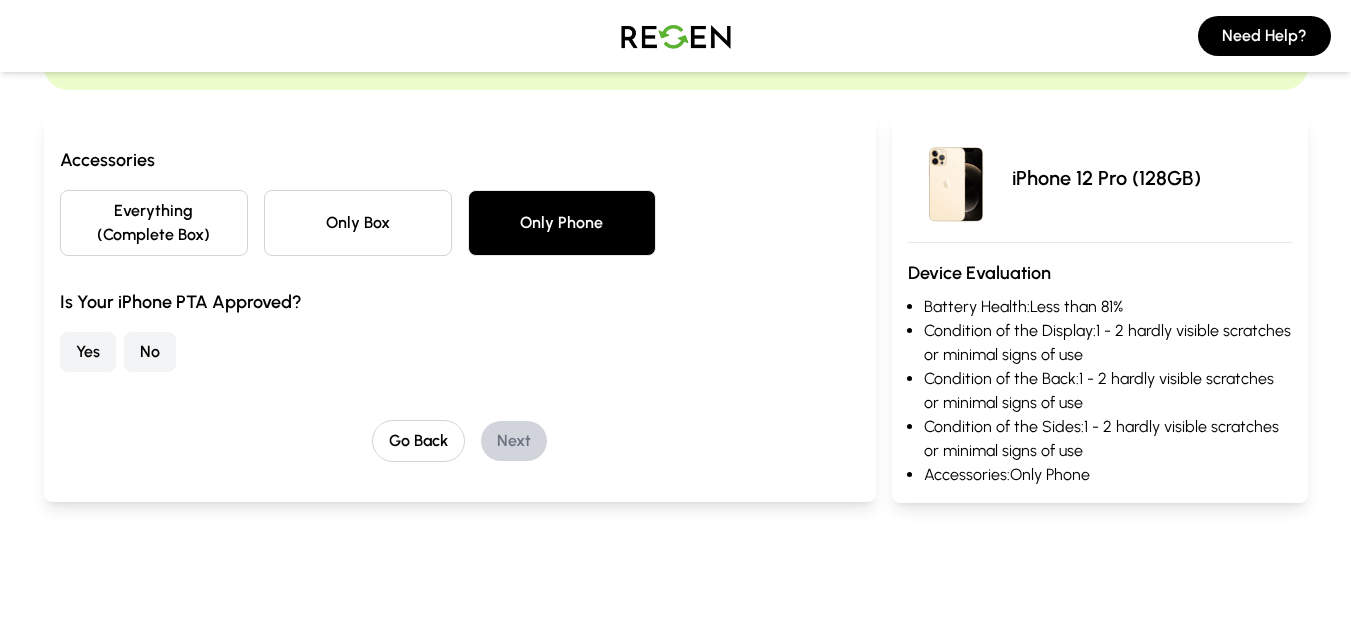 click on "No" at bounding box center (150, 352) 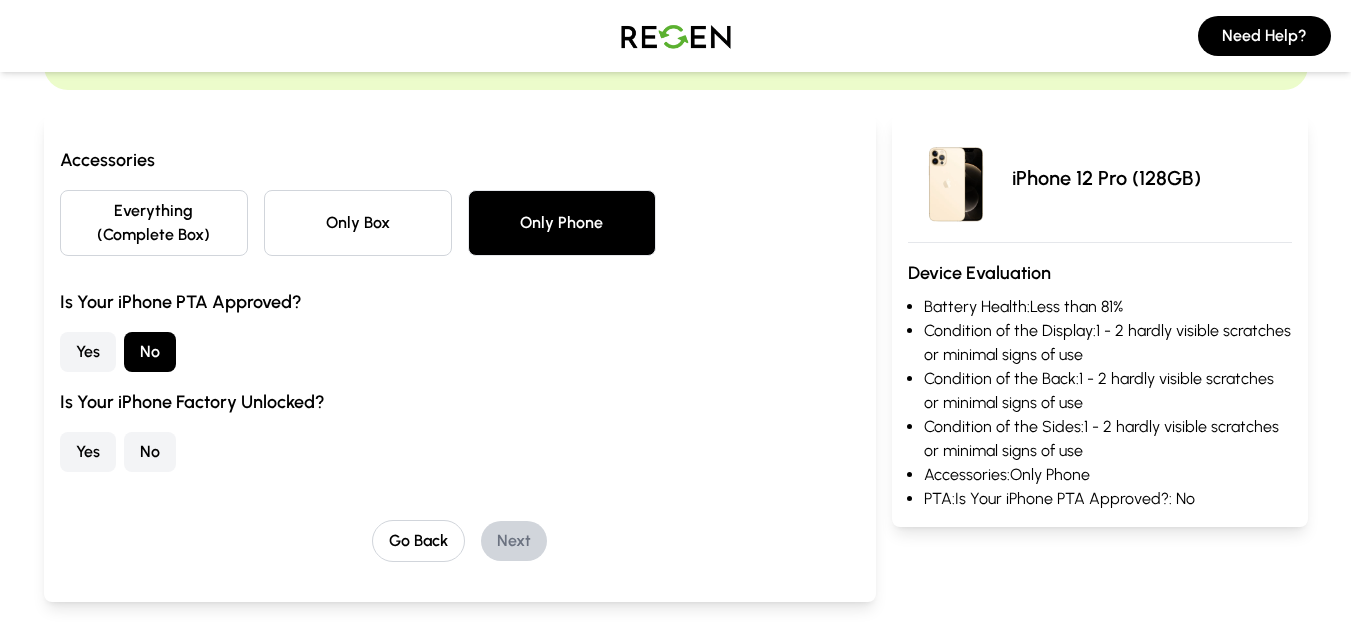 click on "No" at bounding box center (150, 452) 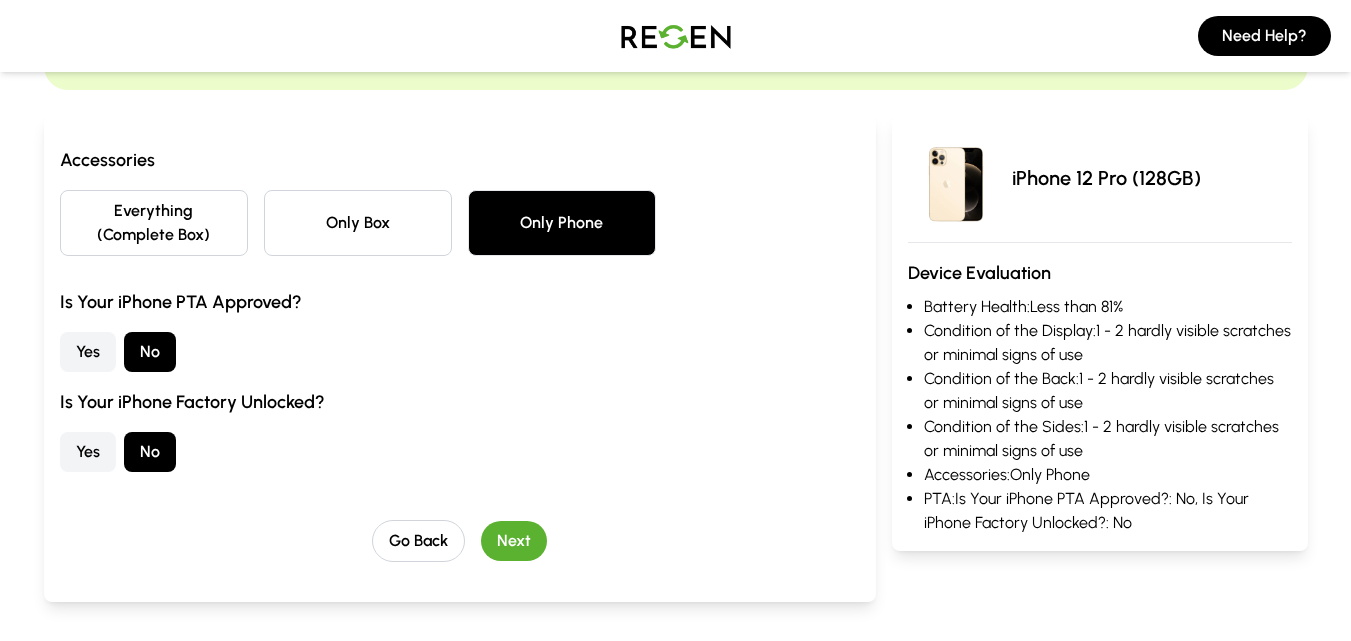 click on "Yes" at bounding box center (88, 452) 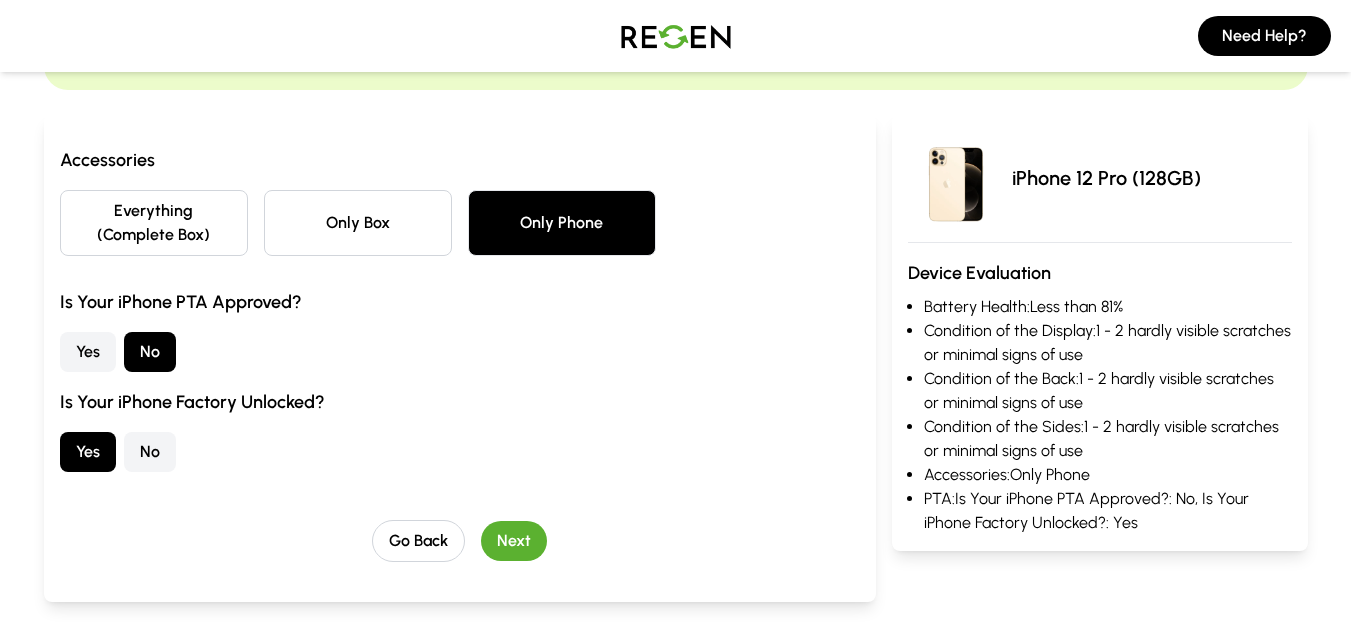 click on "Next" at bounding box center (514, 541) 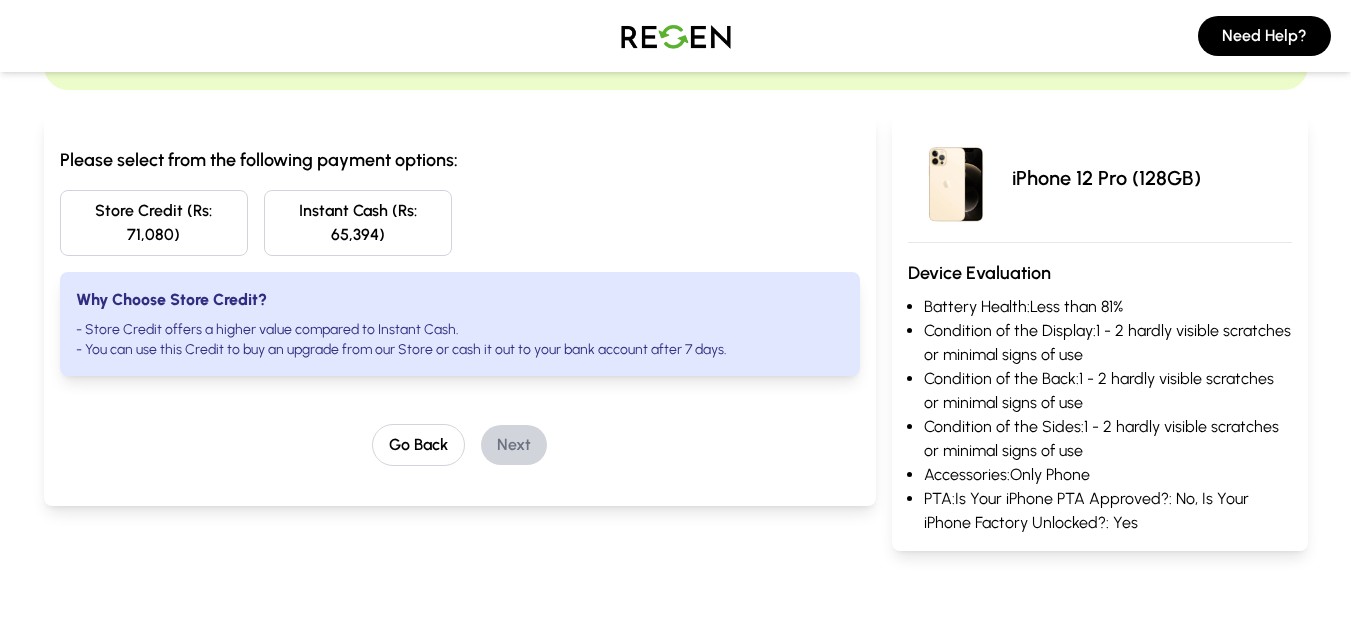 click on "Store Credit (Rs: 71,080)" at bounding box center (154, 223) 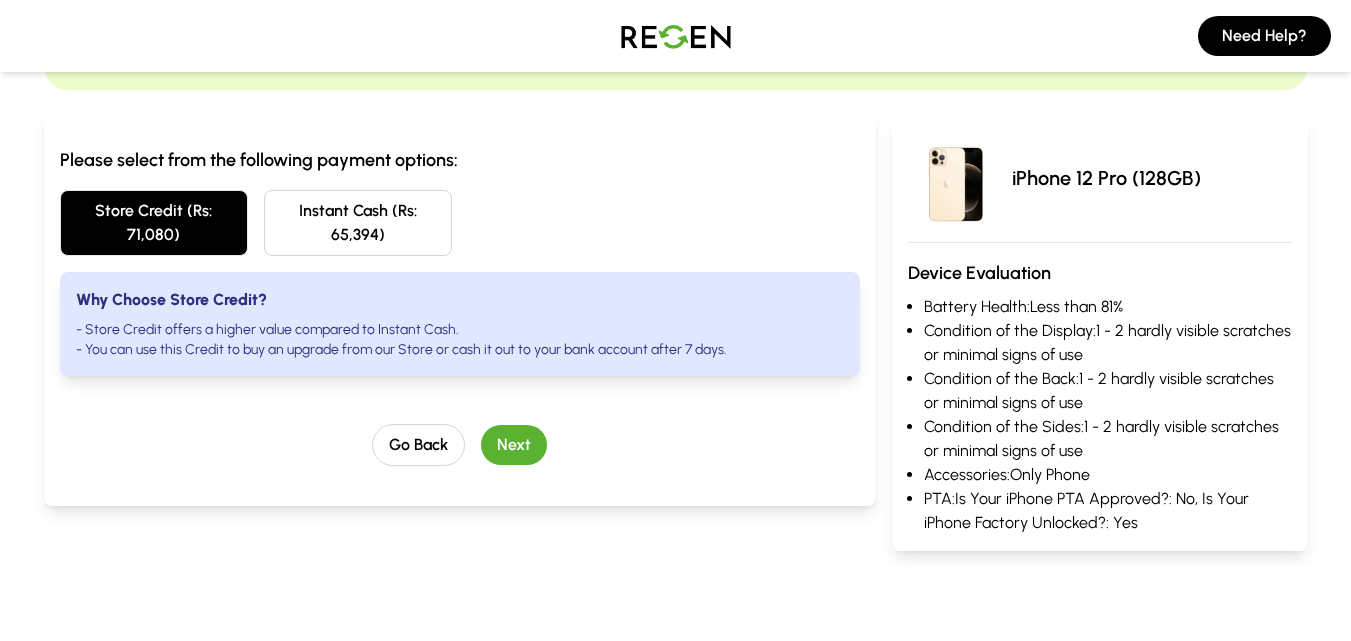 click on "Next" at bounding box center [514, 445] 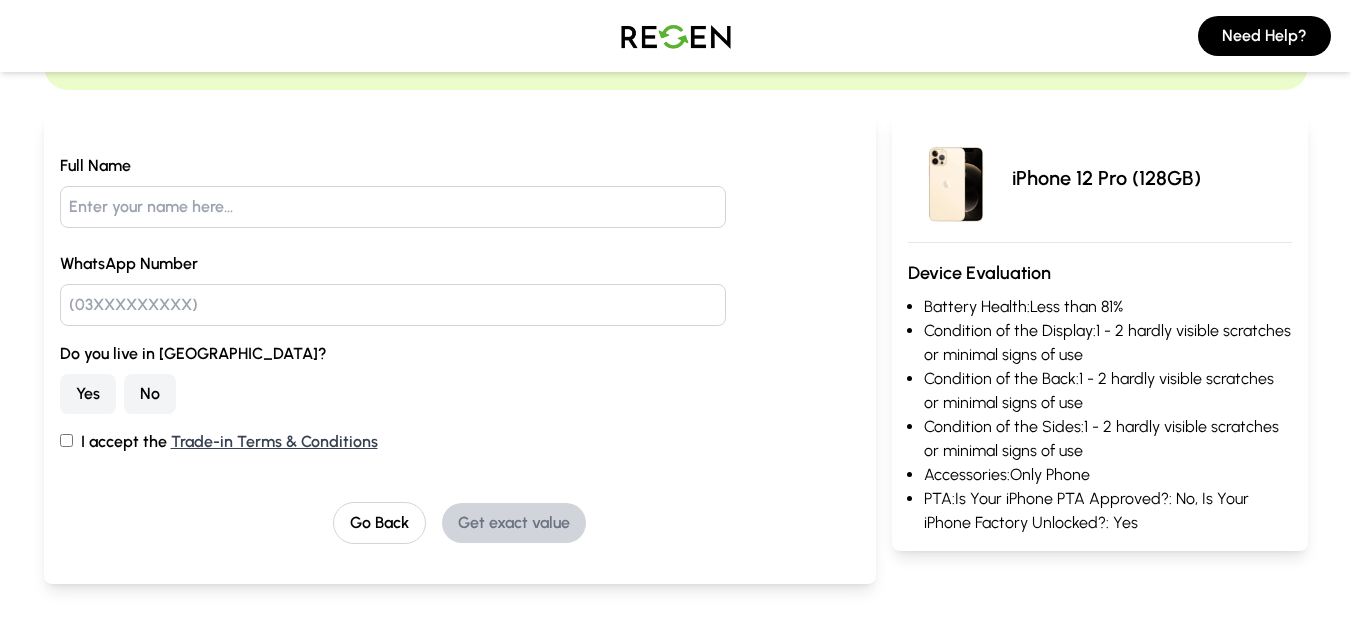scroll, scrollTop: 0, scrollLeft: 0, axis: both 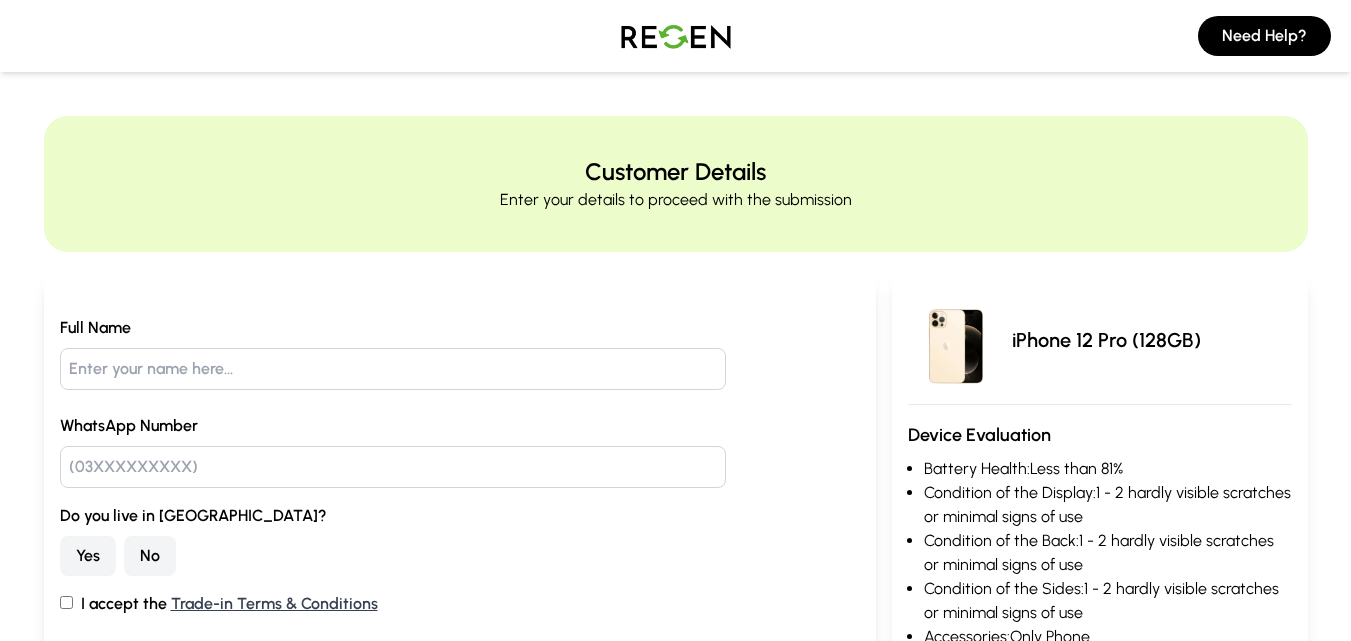 click at bounding box center (393, 369) 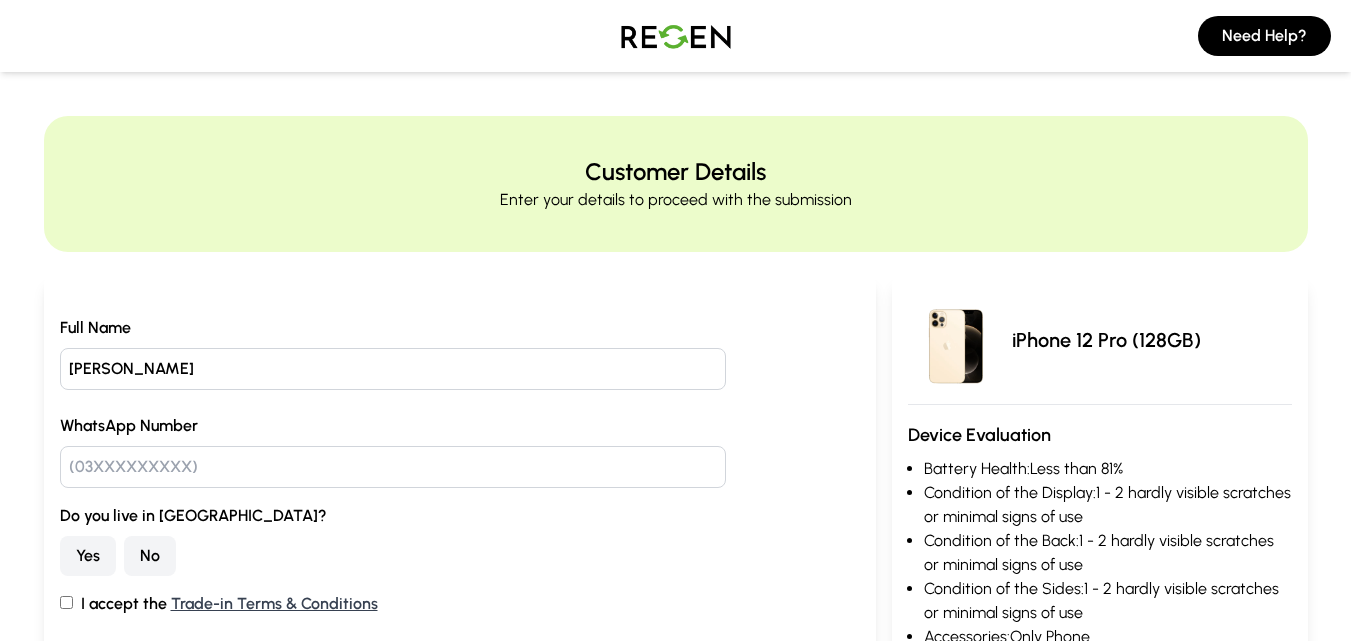 type on "[PERSON_NAME]" 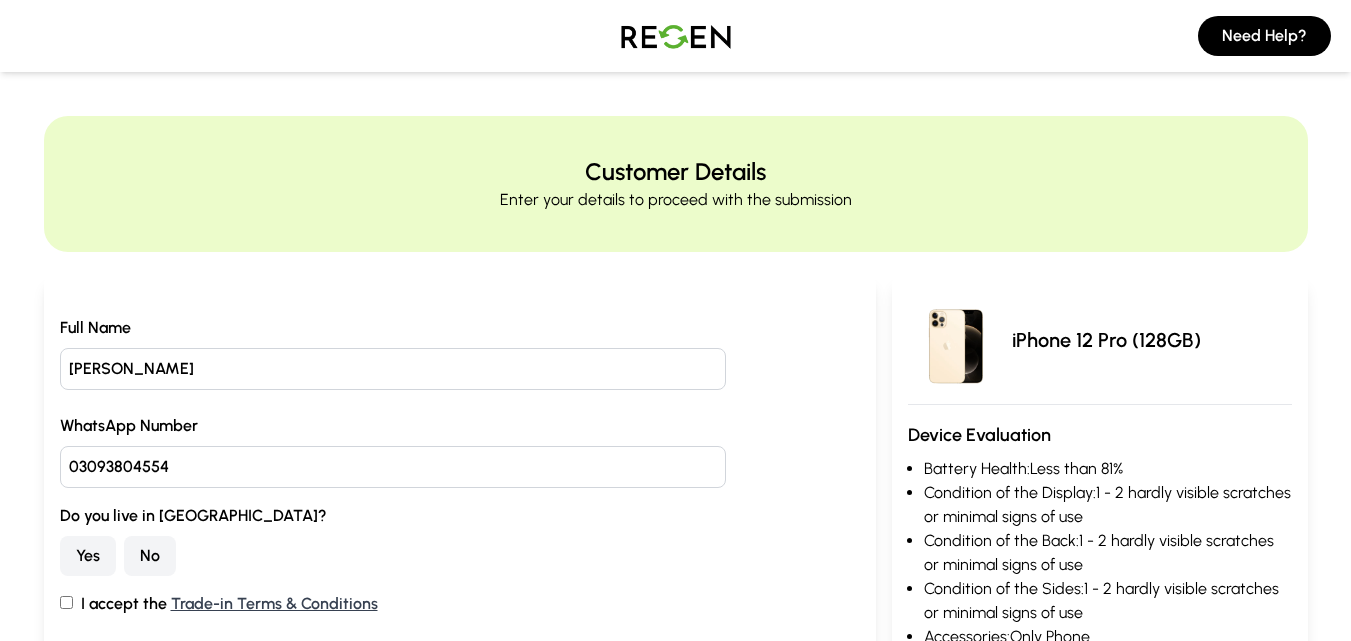 type on "03093804554" 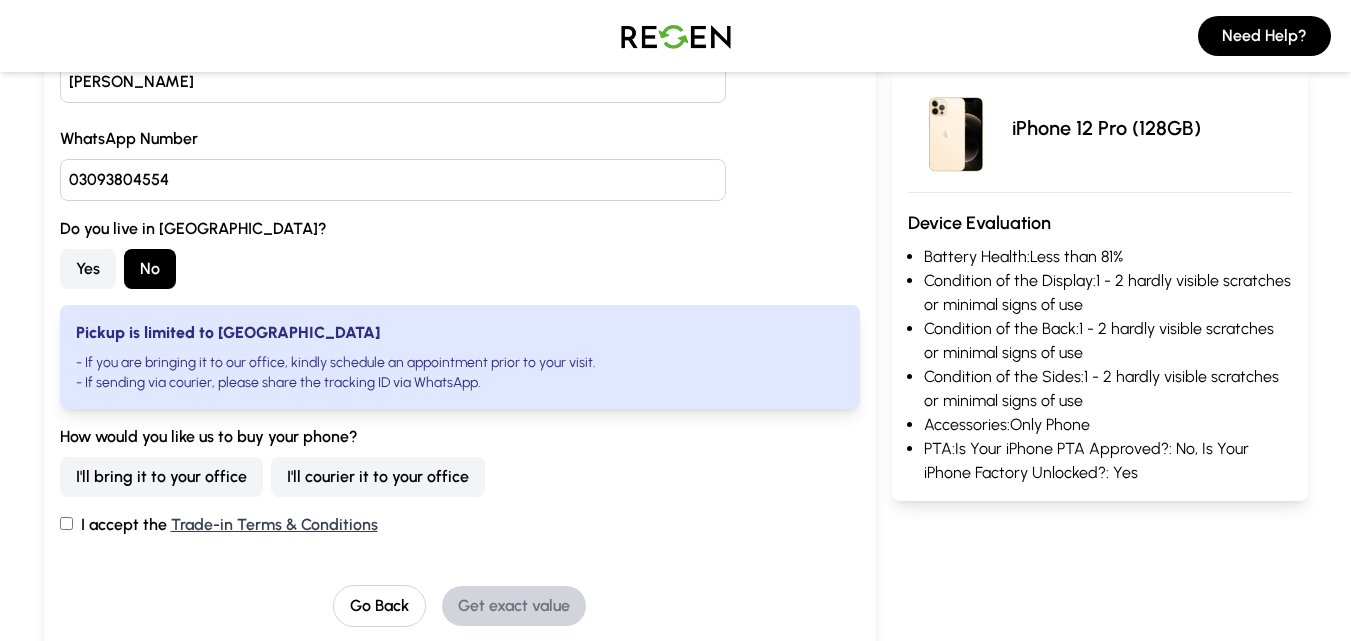 scroll, scrollTop: 342, scrollLeft: 0, axis: vertical 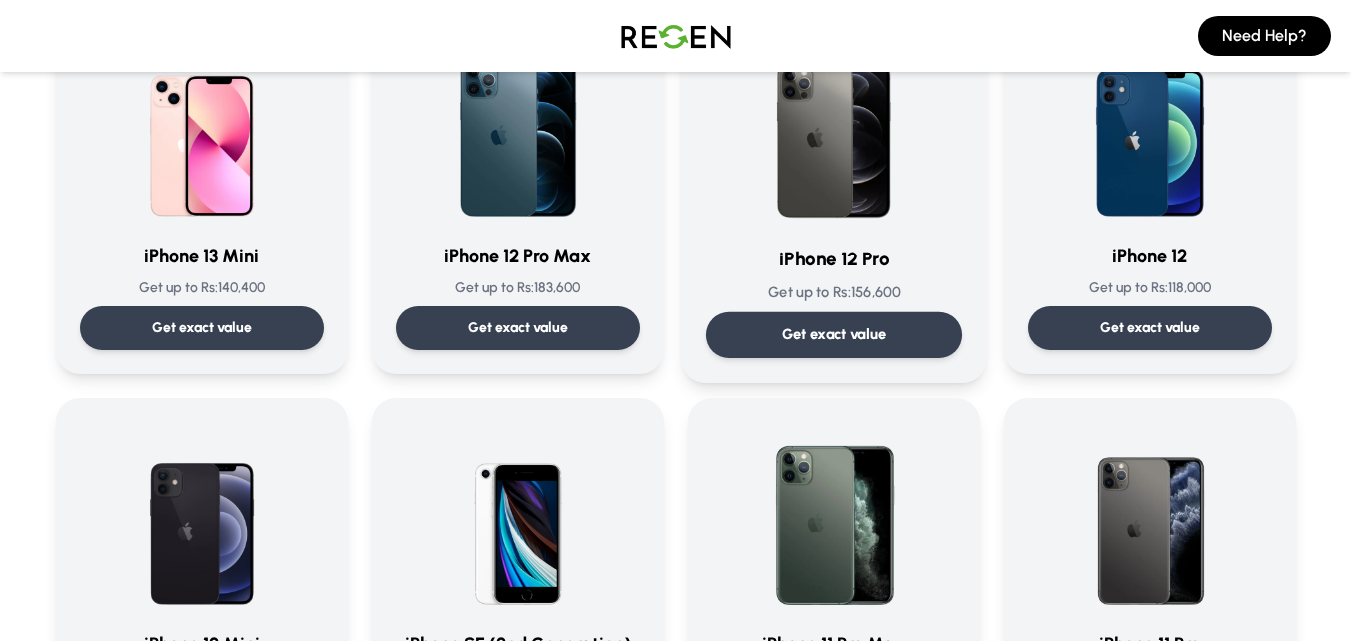click at bounding box center [834, 127] 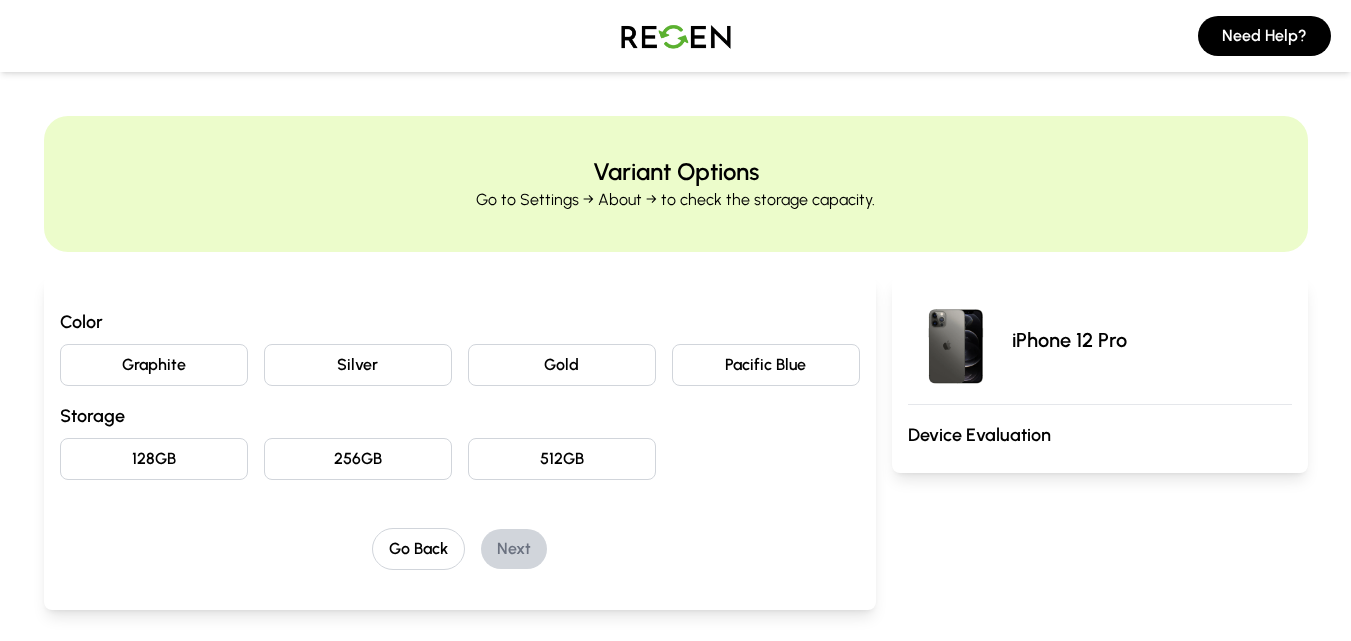 click on "Gold" at bounding box center (562, 365) 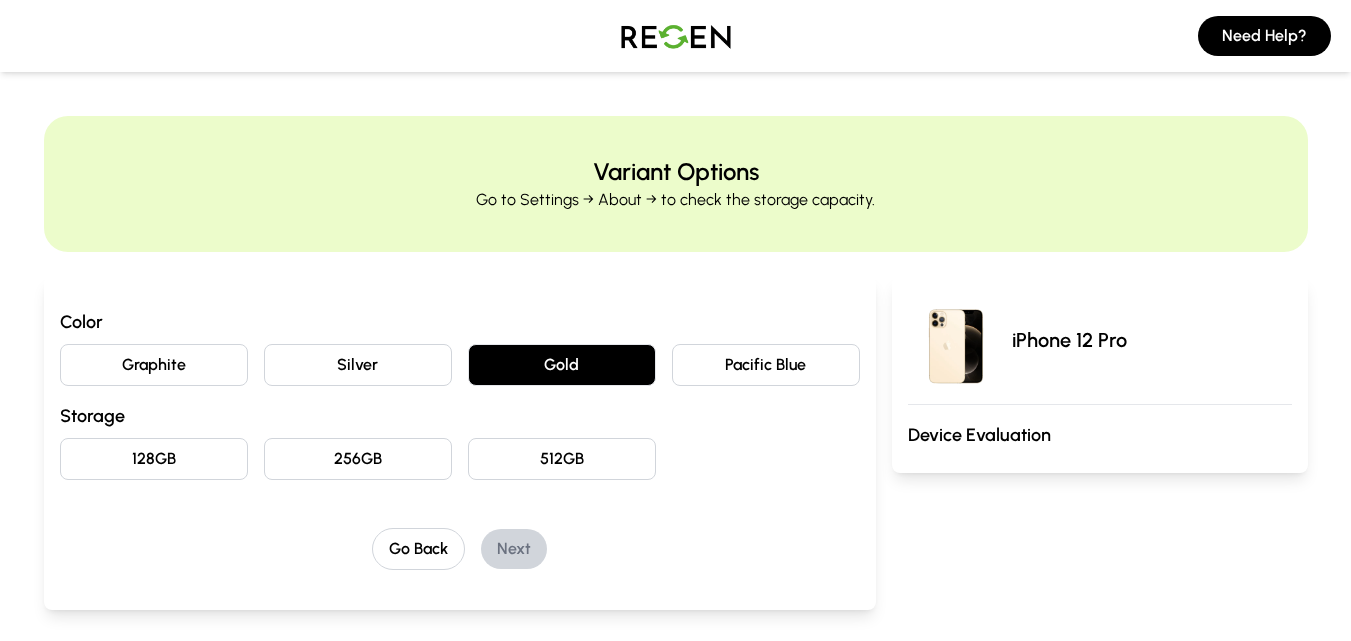 click on "128GB" at bounding box center (154, 459) 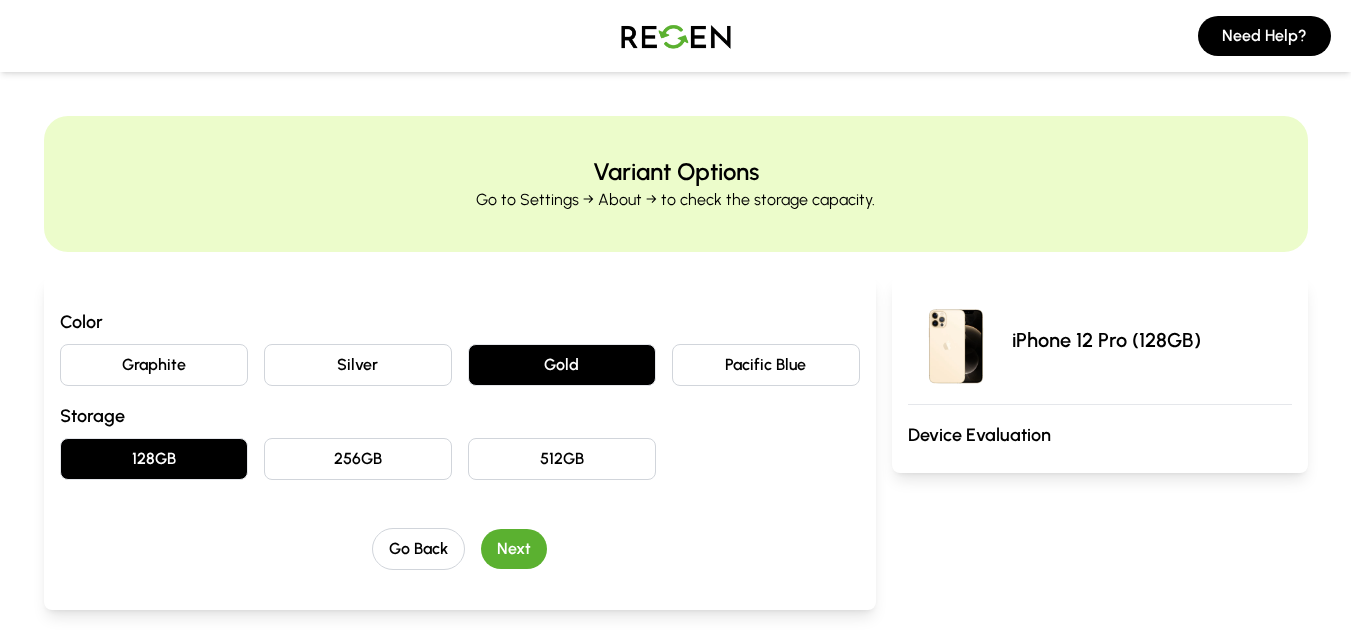 click on "Next" at bounding box center (514, 549) 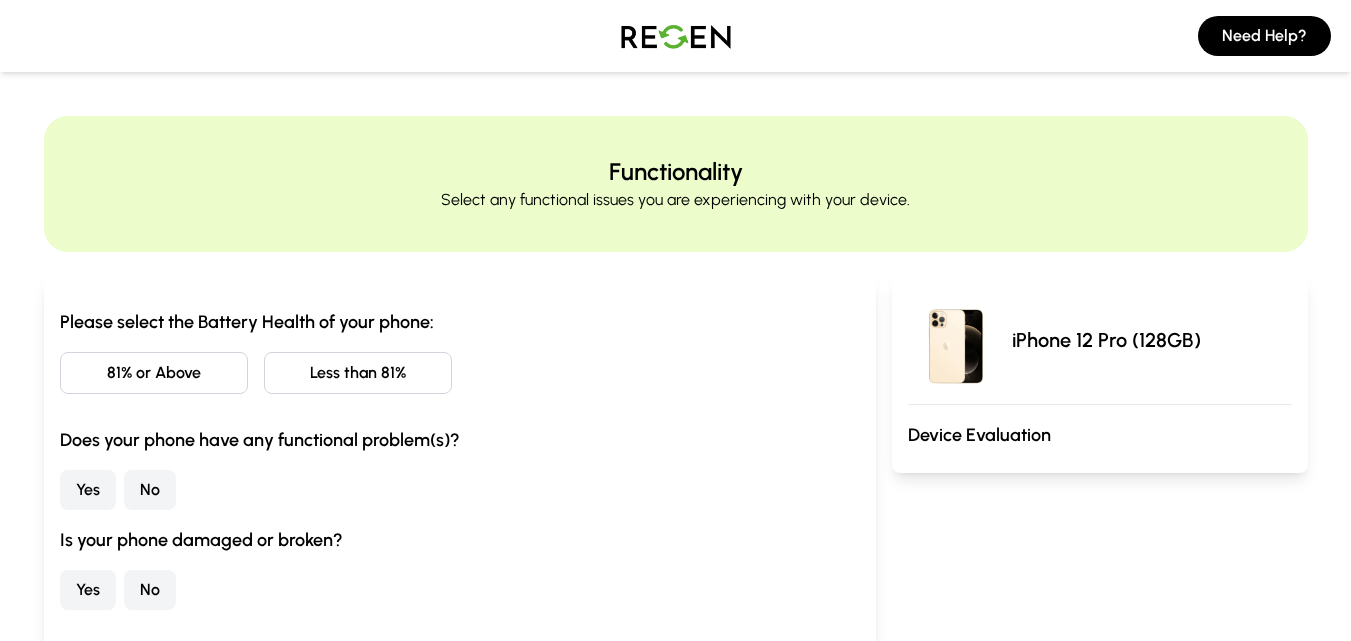 click on "Less than 81%" at bounding box center (358, 373) 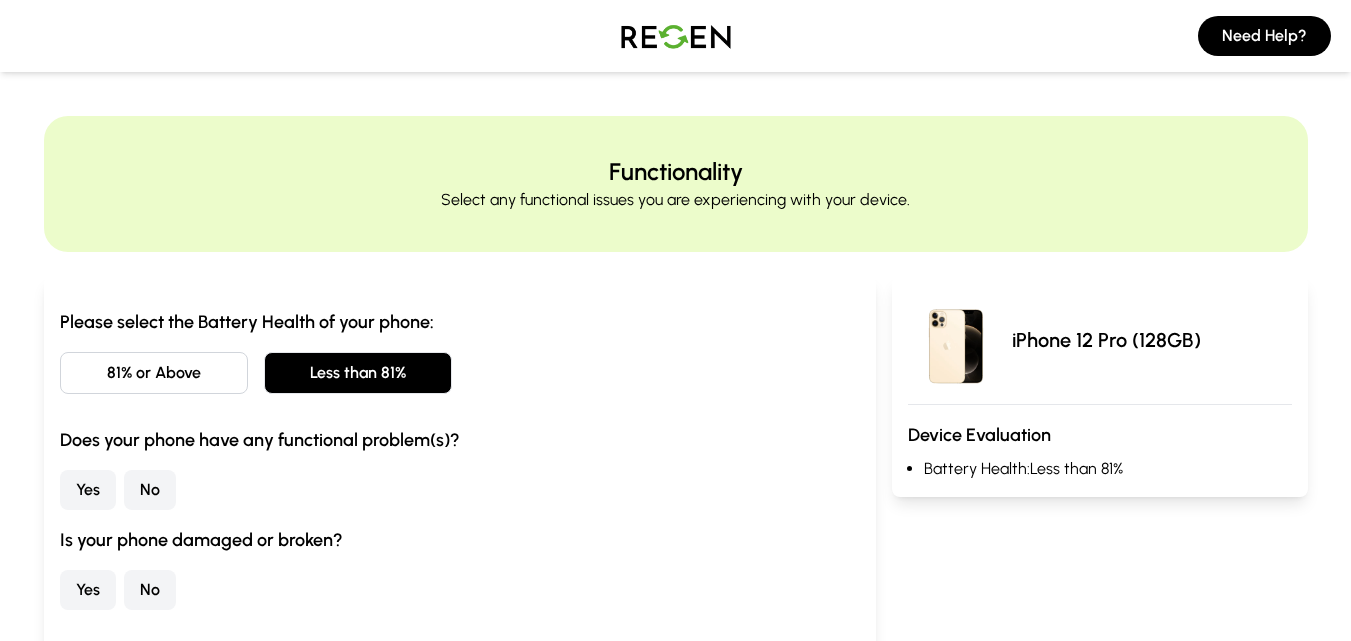 click on "No" at bounding box center [150, 490] 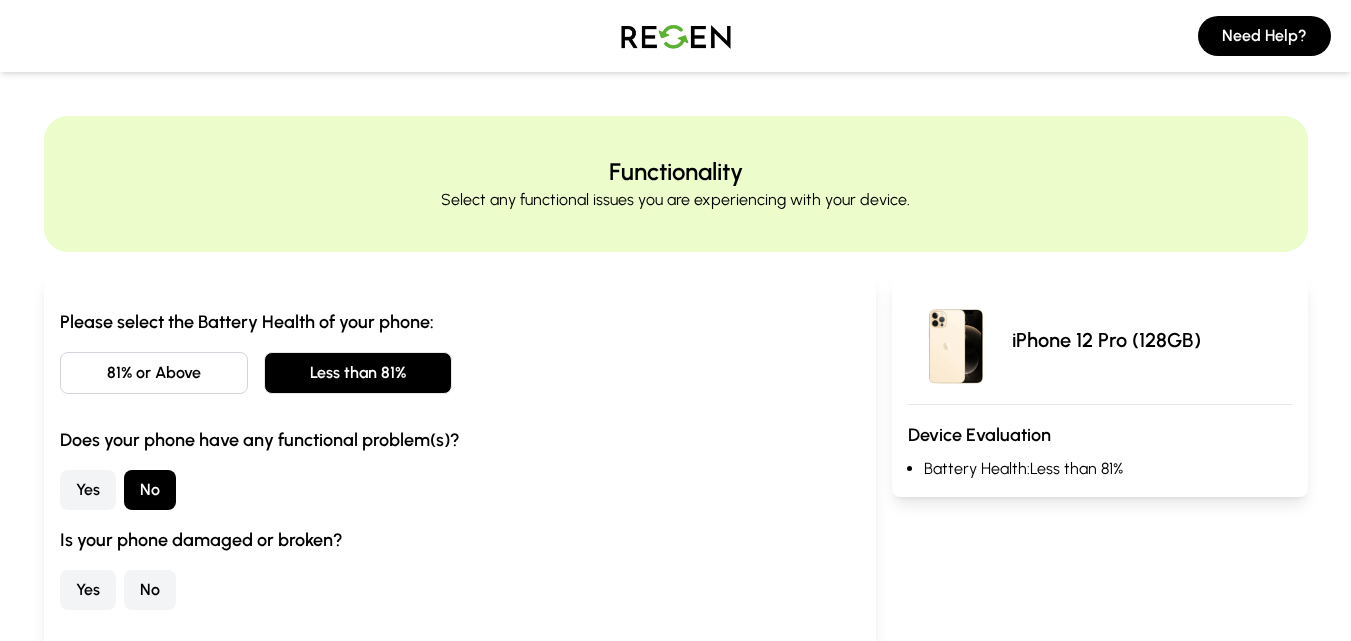 click on "No" at bounding box center [150, 590] 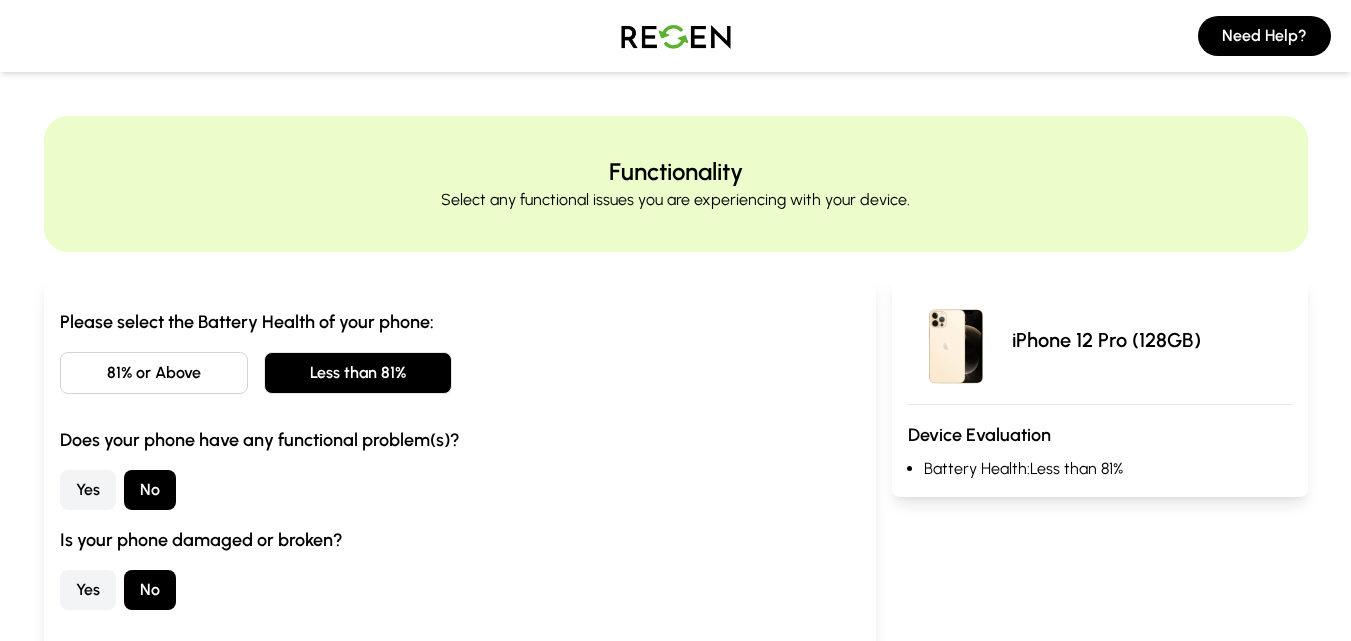 scroll, scrollTop: 270, scrollLeft: 0, axis: vertical 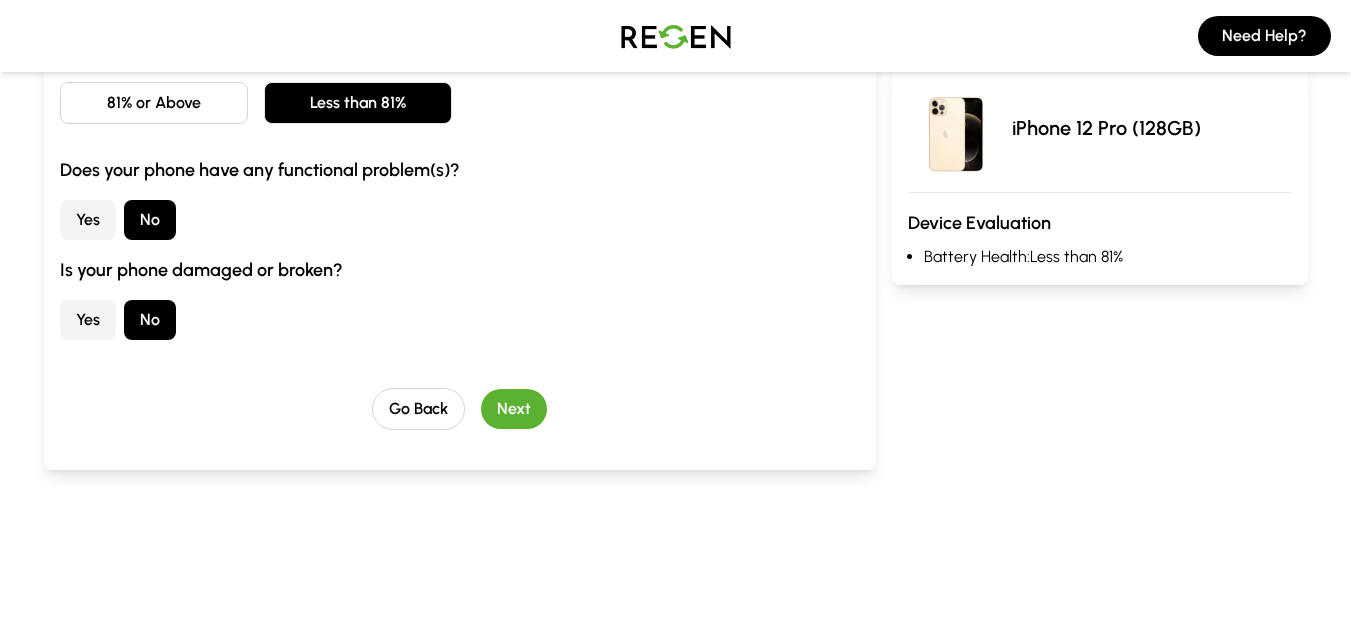 click on "Next" at bounding box center (514, 409) 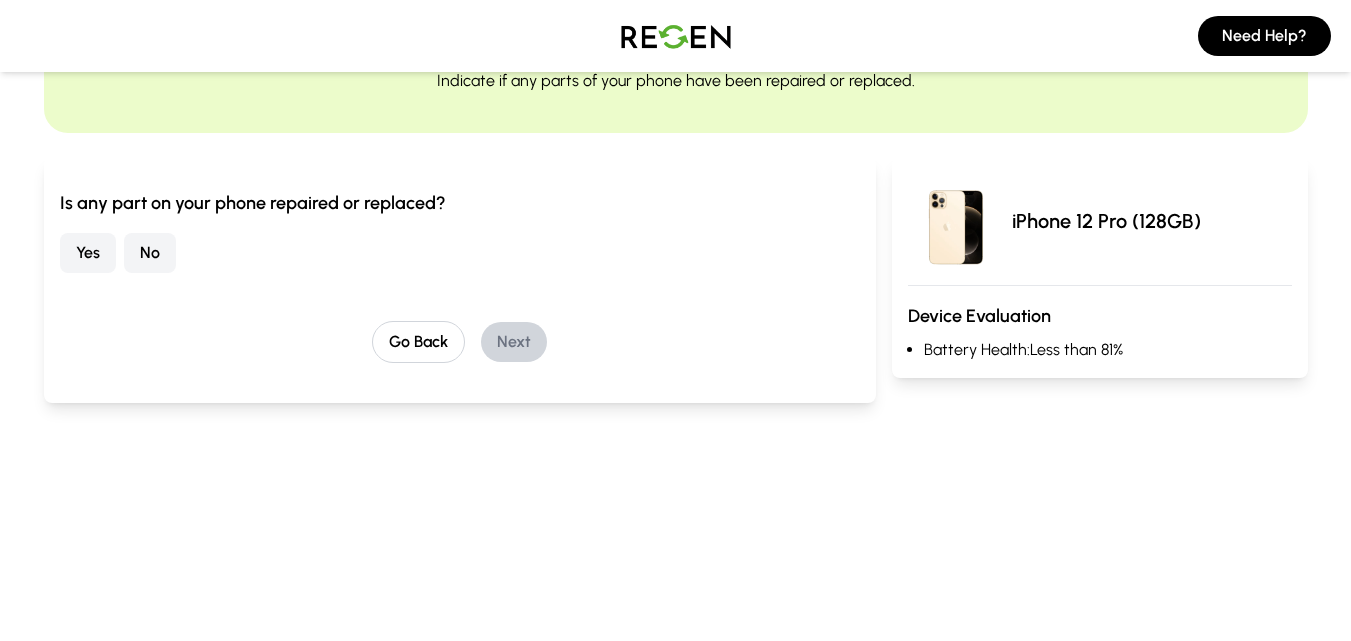 scroll, scrollTop: 116, scrollLeft: 0, axis: vertical 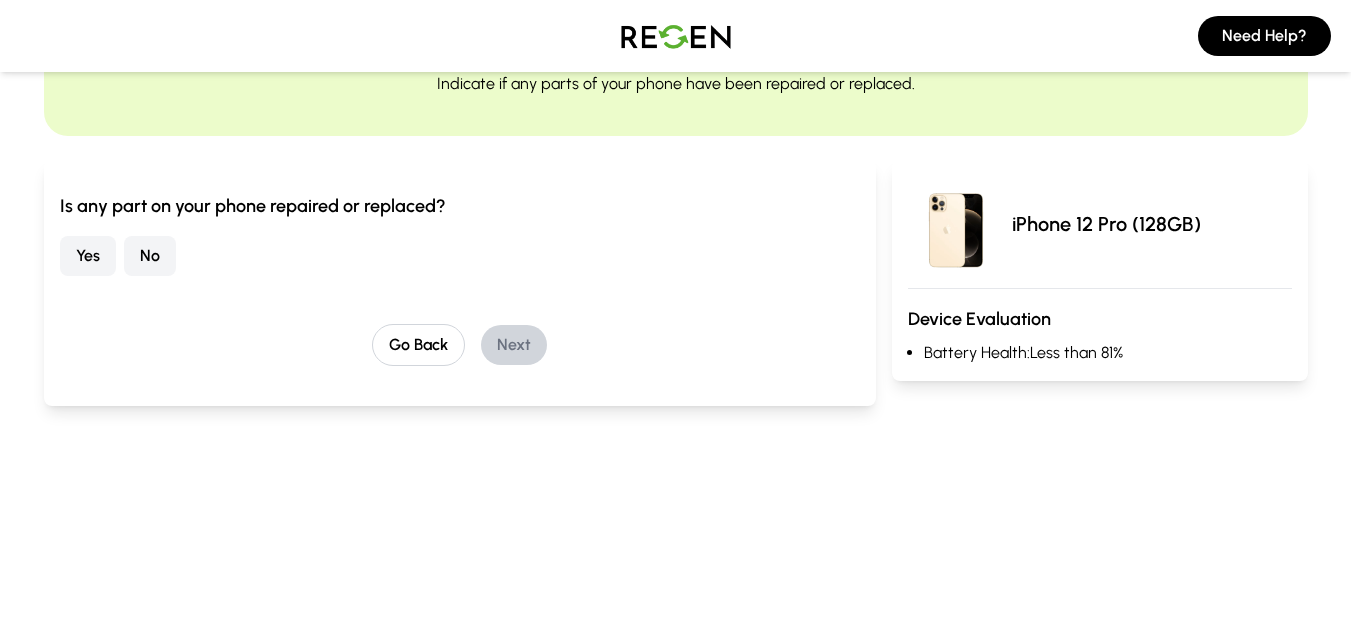 click on "No" at bounding box center [150, 256] 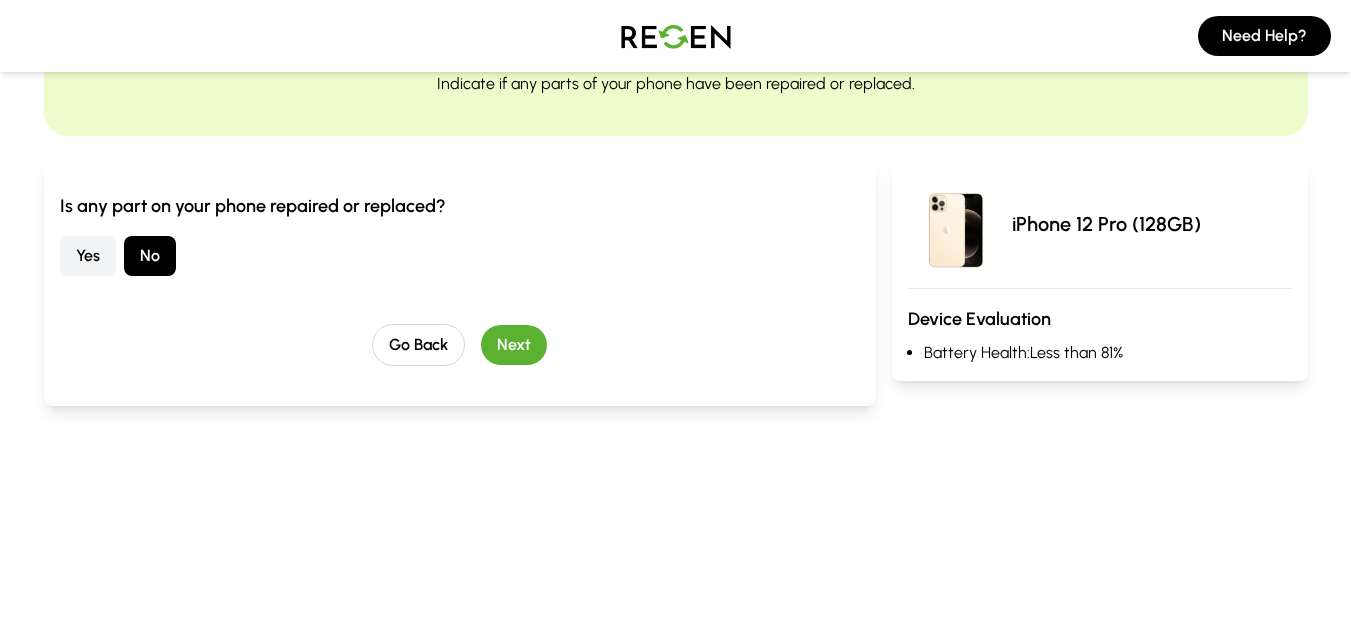 click on "Next" at bounding box center [514, 345] 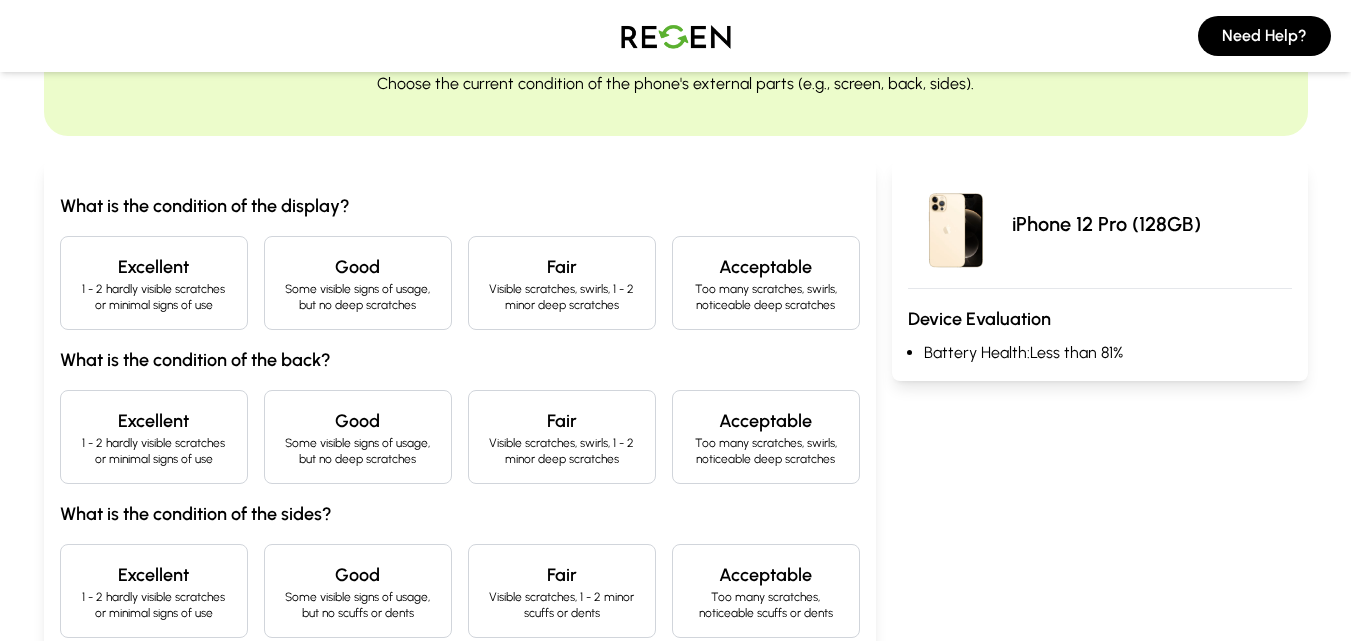 click on "What is the condition of the display? Excellent 1 - 2 hardly visible scratches or minimal signs of use Good Some visible signs of usage, but no deep scratches Fair Visible scratches, swirls, 1 - 2 minor deep scratches Acceptable Too many scratches, swirls, noticeable deep scratches What is the condition of the back? Excellent 1 - 2 hardly visible scratches or minimal signs of use Good Some visible signs of usage, but no deep scratches Fair Visible scratches, swirls, 1 - 2 minor deep scratches Acceptable Too many scratches, swirls, noticeable deep scratches What is the condition of the sides? Excellent 1 - 2 hardly visible scratches or minimal signs of use Good Some visible signs of usage, but no scuffs or dents Fair Visible scratches, 1 - 2 minor scuffs or dents Acceptable Too many scratches, noticeable scuffs or dents Go Back Next" at bounding box center [460, 464] 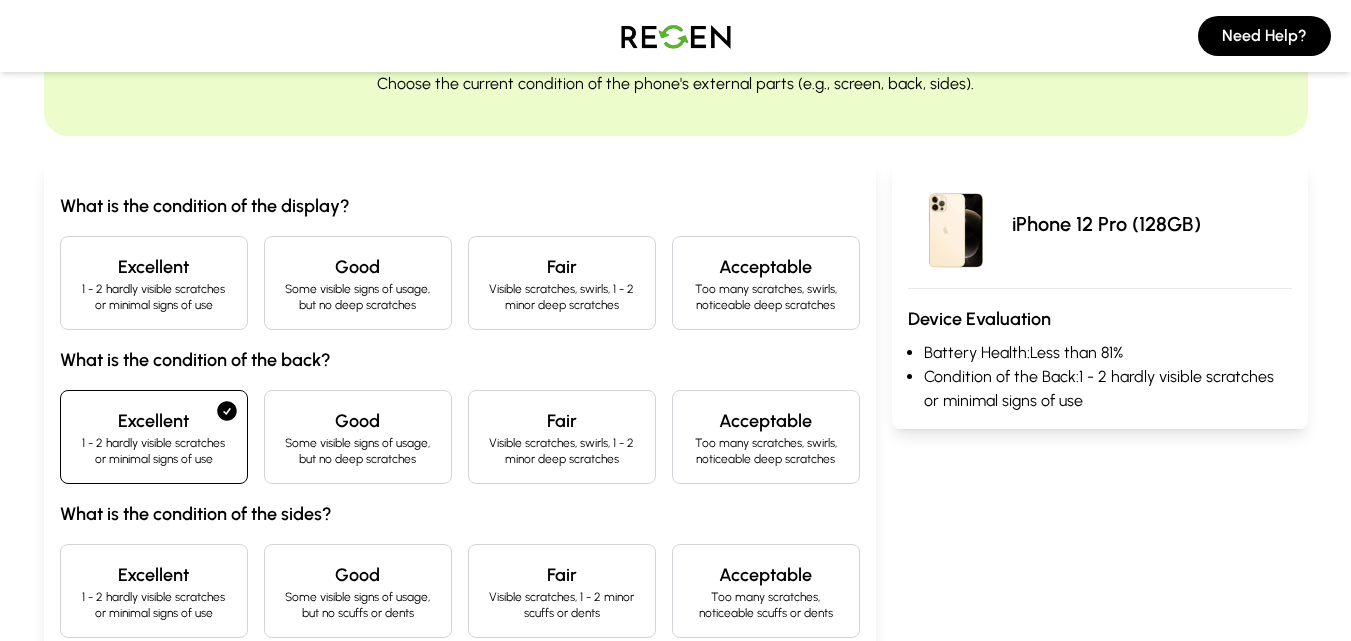 click on "Excellent 1 - 2 hardly visible scratches or minimal signs of use" at bounding box center [154, 283] 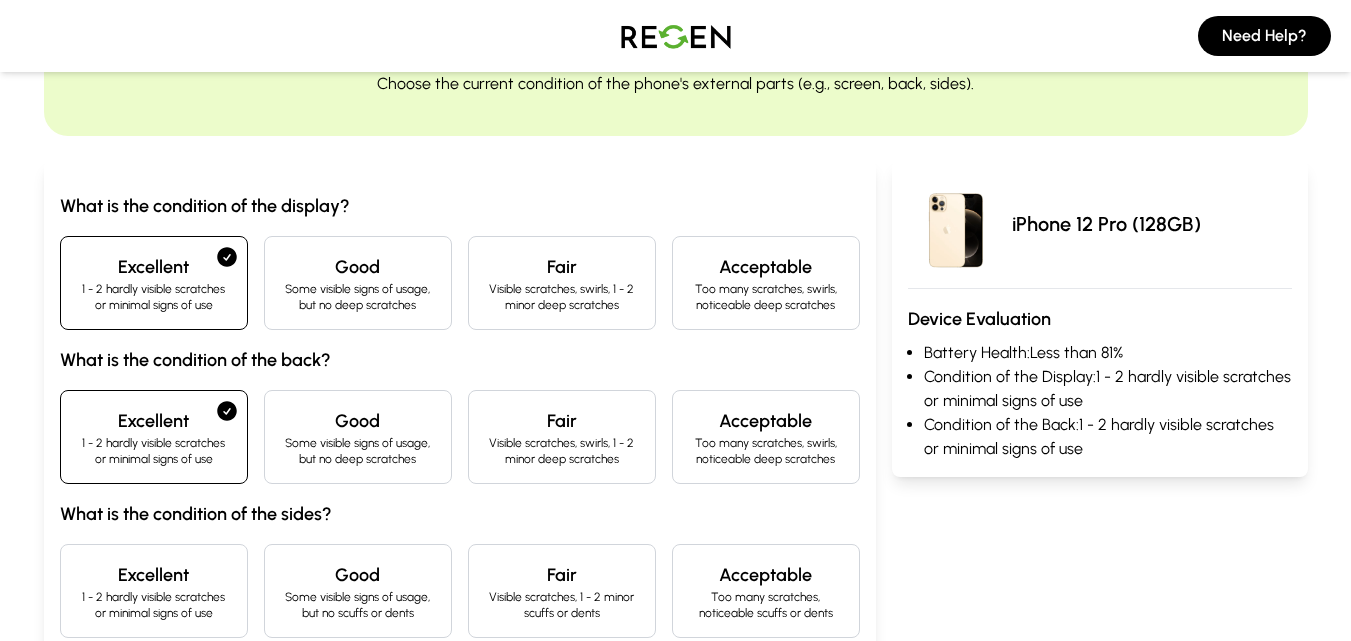 click on "What is the condition of the display? Excellent 1 - 2 hardly visible scratches or minimal signs of use Good Some visible signs of usage, but no deep scratches Fair Visible scratches, swirls, 1 - 2 minor deep scratches Acceptable Too many scratches, swirls, noticeable deep scratches What is the condition of the back? Excellent 1 - 2 hardly visible scratches or minimal signs of use Good Some visible signs of usage, but no deep scratches Fair Visible scratches, swirls, 1 - 2 minor deep scratches Acceptable Too many scratches, swirls, noticeable deep scratches What is the condition of the sides? Excellent 1 - 2 hardly visible scratches or minimal signs of use Good Some visible signs of usage, but no scuffs or dents Fair Visible scratches, 1 - 2 minor scuffs or dents Acceptable Too many scratches, noticeable scuffs or dents" at bounding box center (460, 415) 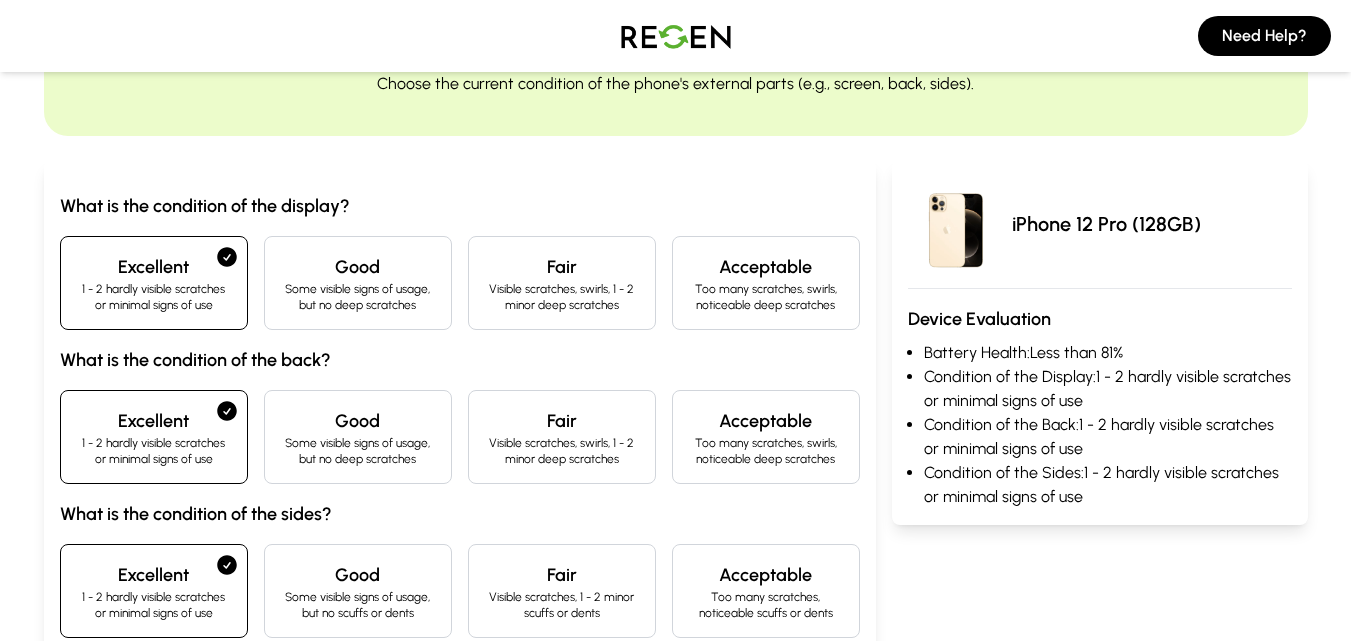 drag, startPoint x: 1350, startPoint y: 186, endPoint x: 1365, endPoint y: 211, distance: 29.15476 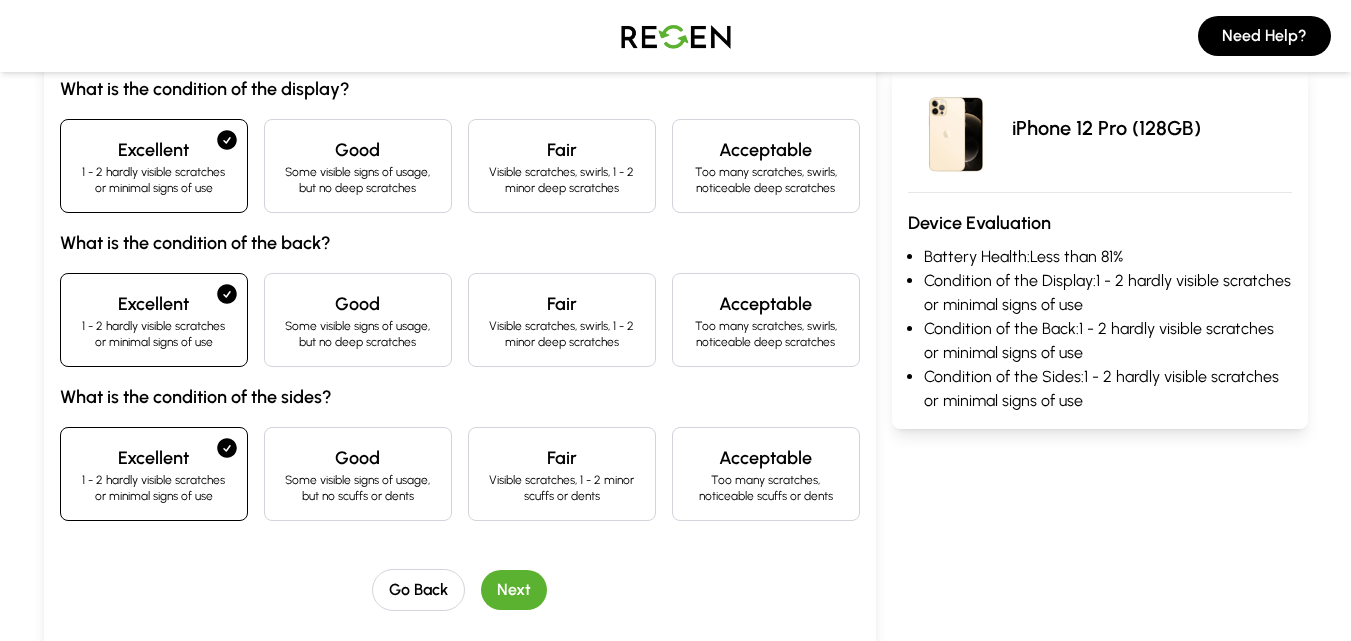 scroll, scrollTop: 301, scrollLeft: 0, axis: vertical 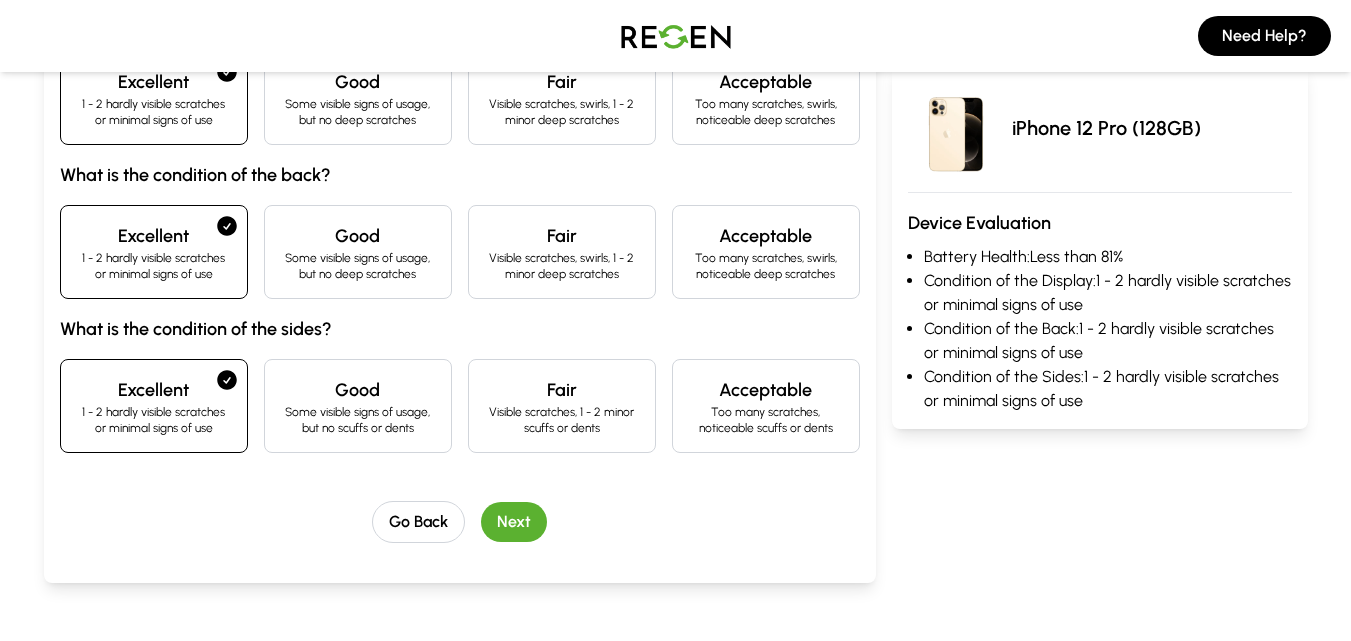 click on "Next" at bounding box center [514, 522] 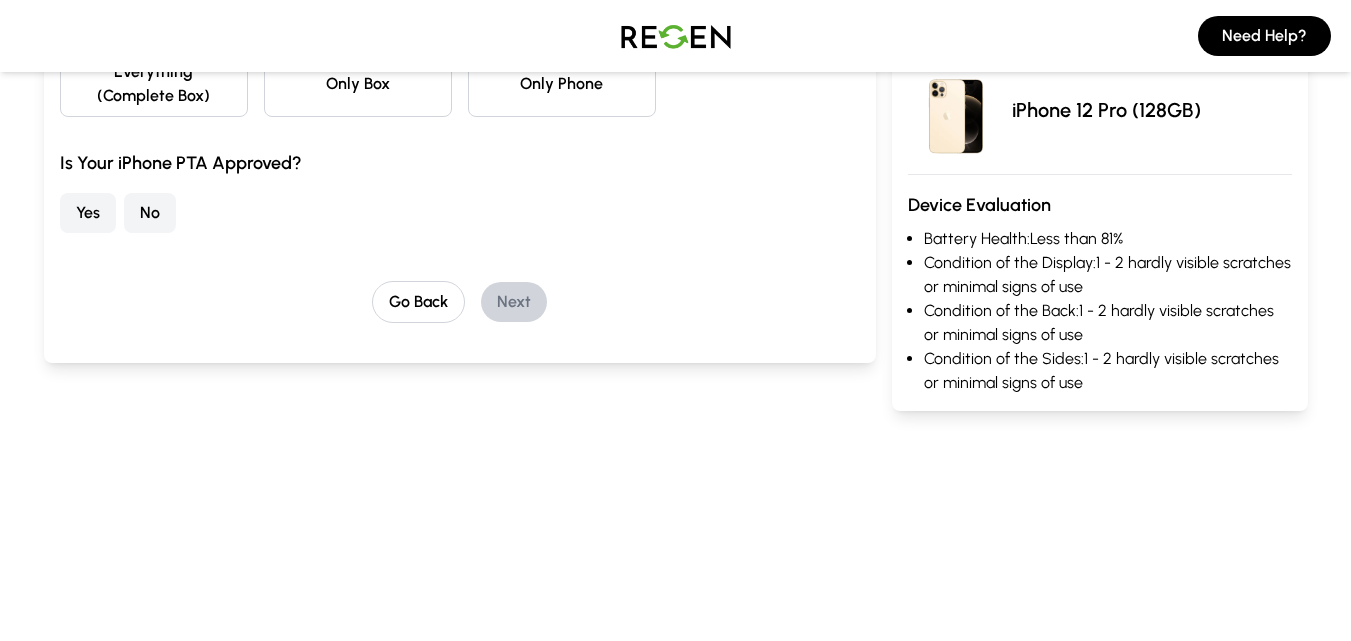 click on "No" at bounding box center (150, 213) 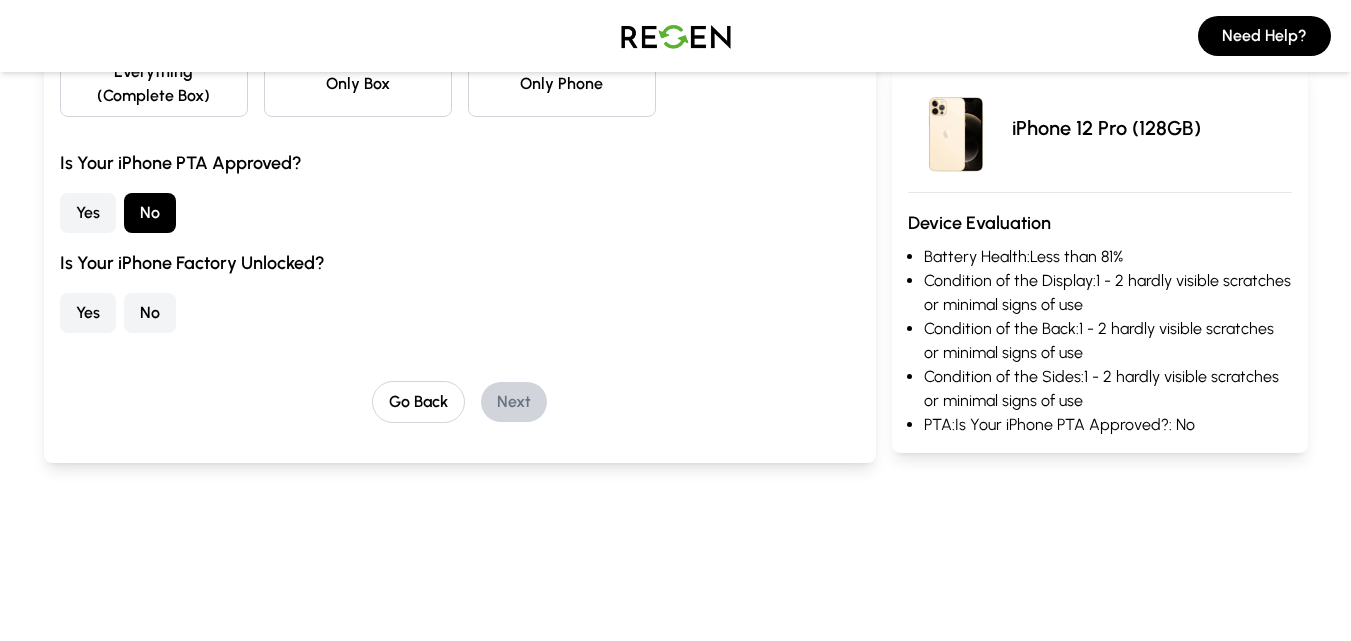 click on "Only Phone" at bounding box center [562, 84] 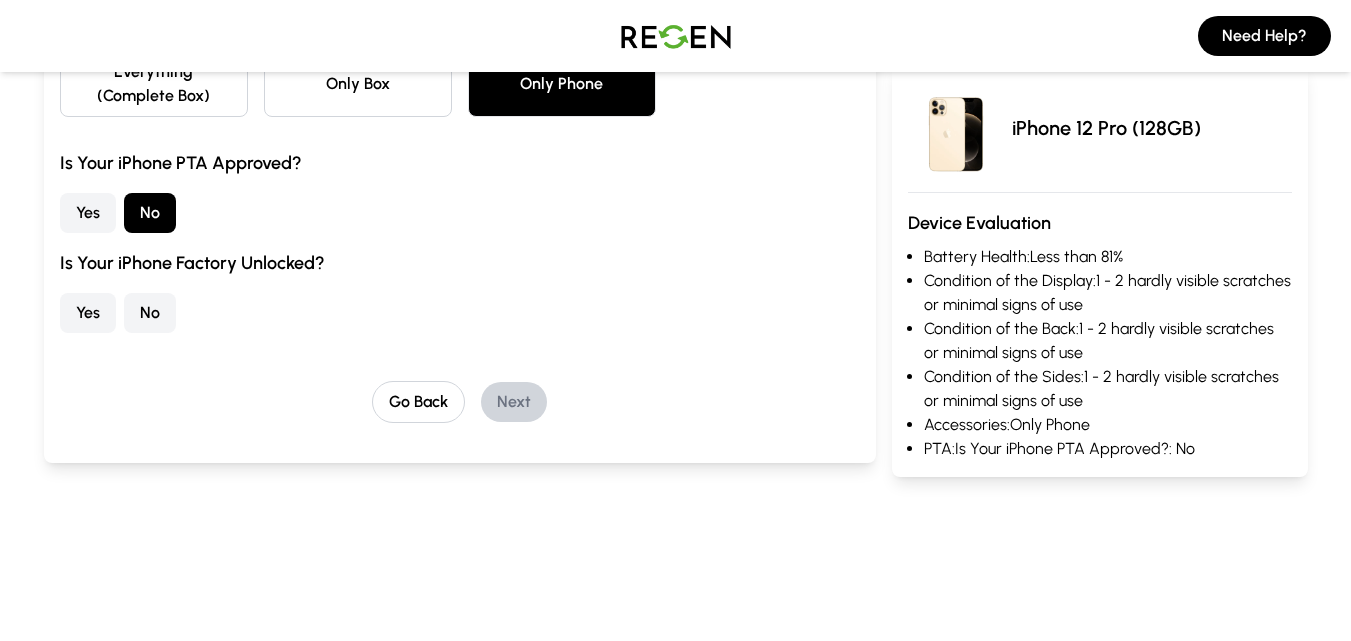 click on "Yes" at bounding box center [88, 313] 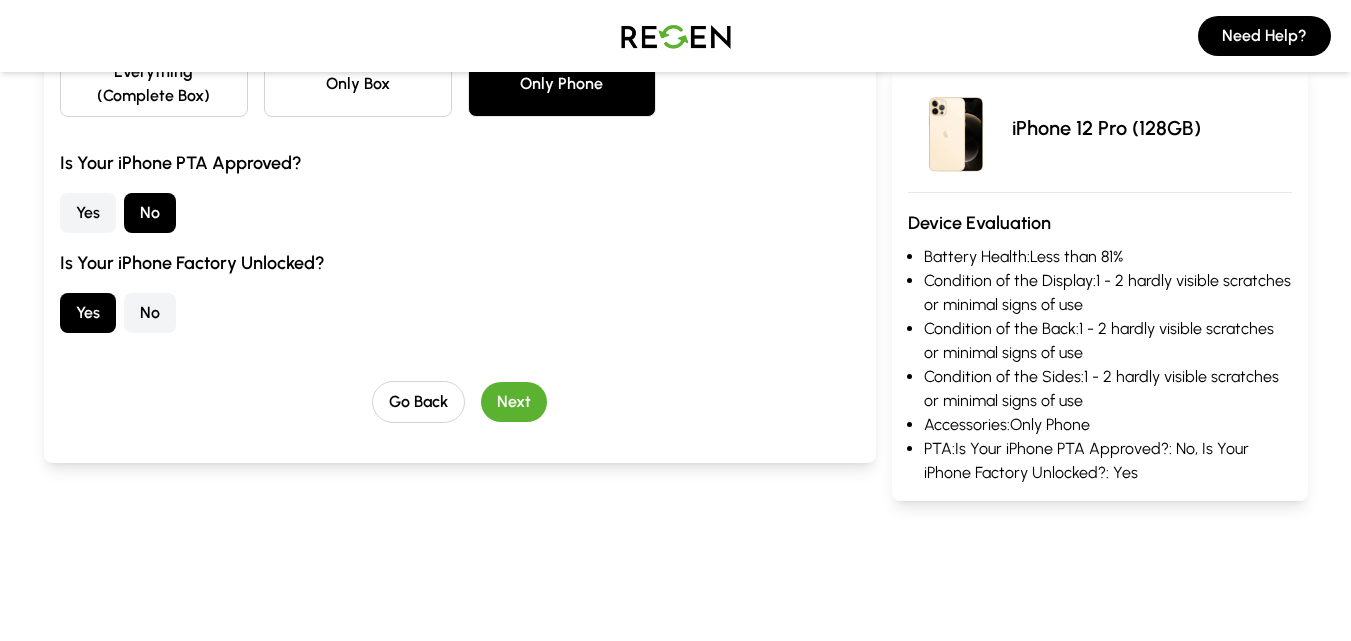 click on "Next" at bounding box center [514, 402] 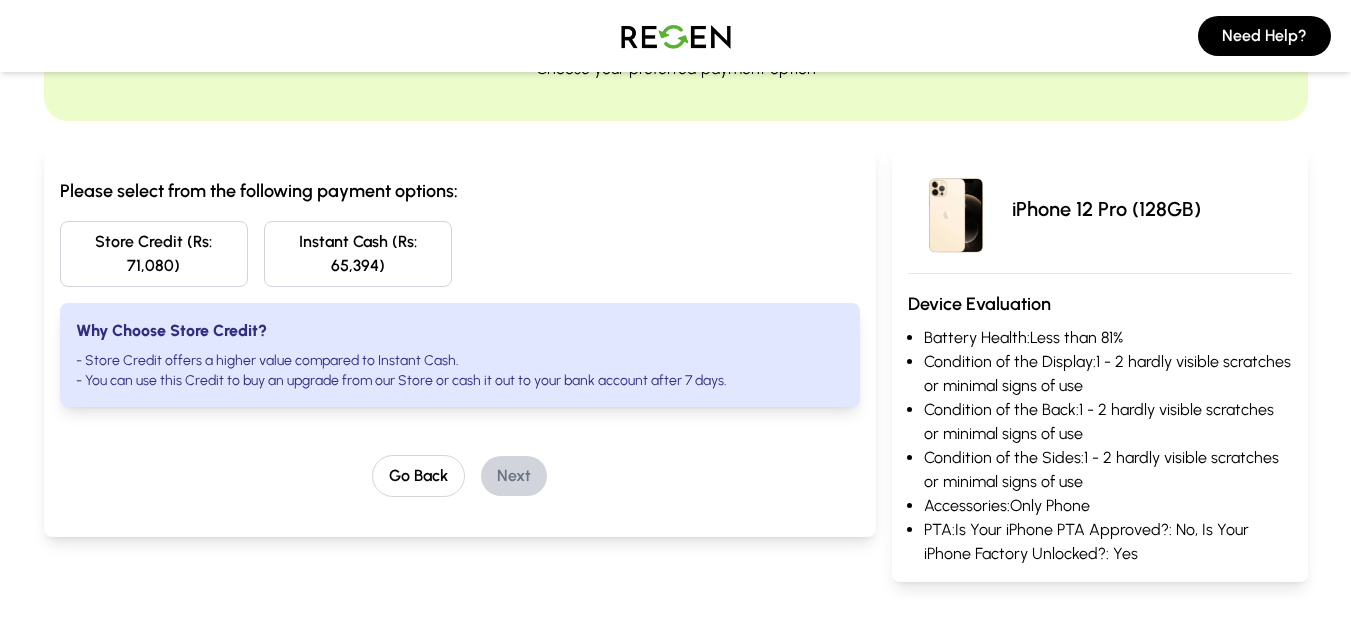 scroll, scrollTop: 92, scrollLeft: 0, axis: vertical 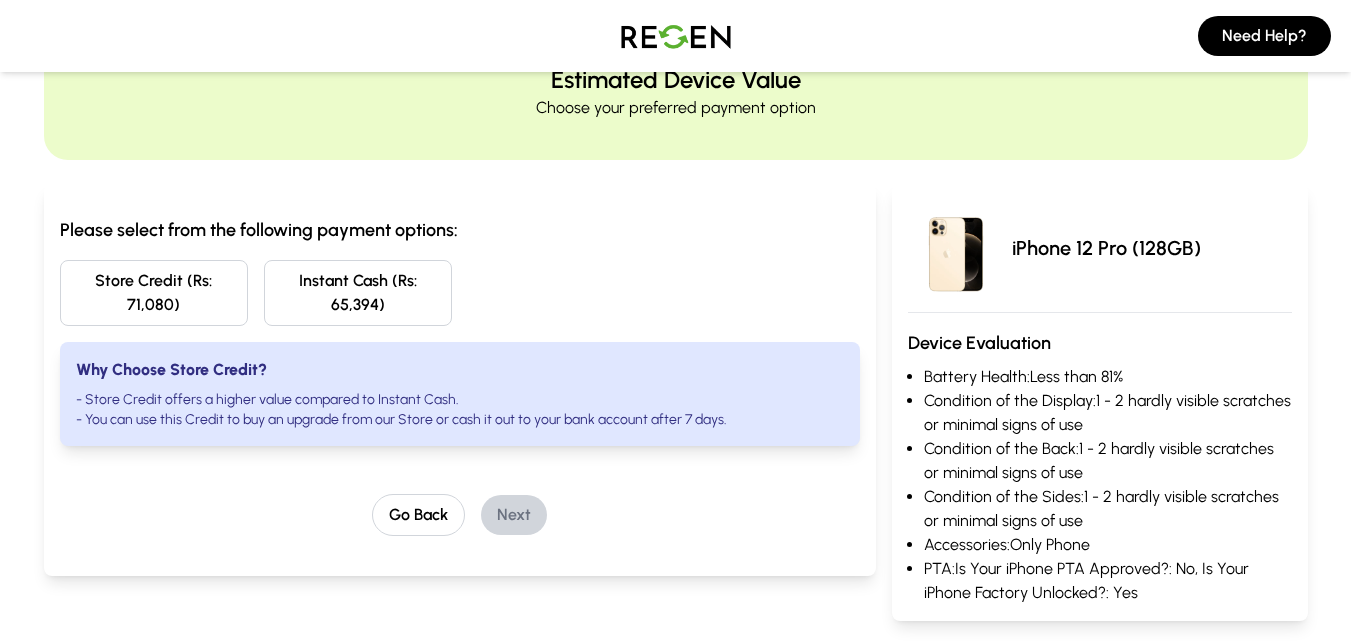 click on "Estimated Device Value Choose your preferred payment option Please select from the following payment options:  Store Credit (Rs: 71,080) Instant Cash (Rs: 65,394) Why Choose Store Credit? - Store Credit offers a higher value compared to Instant Cash. - You can use this Credit to buy an upgrade from our Store or cash it out to your bank account after 7 days. Go Back Next iPhone 12 Pro    (128GB) Device Evaluation Battery Health:  Less than 81% Condition of the Display:  1 - 2 hardly visible scratches or minimal signs of use Condition of the Back:  1 - 2 hardly visible scratches or minimal signs of use Condition of the Sides:  1 - 2 hardly visible scratches or minimal signs of use Accessories:  Only Phone PTA:  Is Your iPhone PTA Approved?: No, Is Your iPhone Factory Unlocked?: Yes" at bounding box center (675, 324) 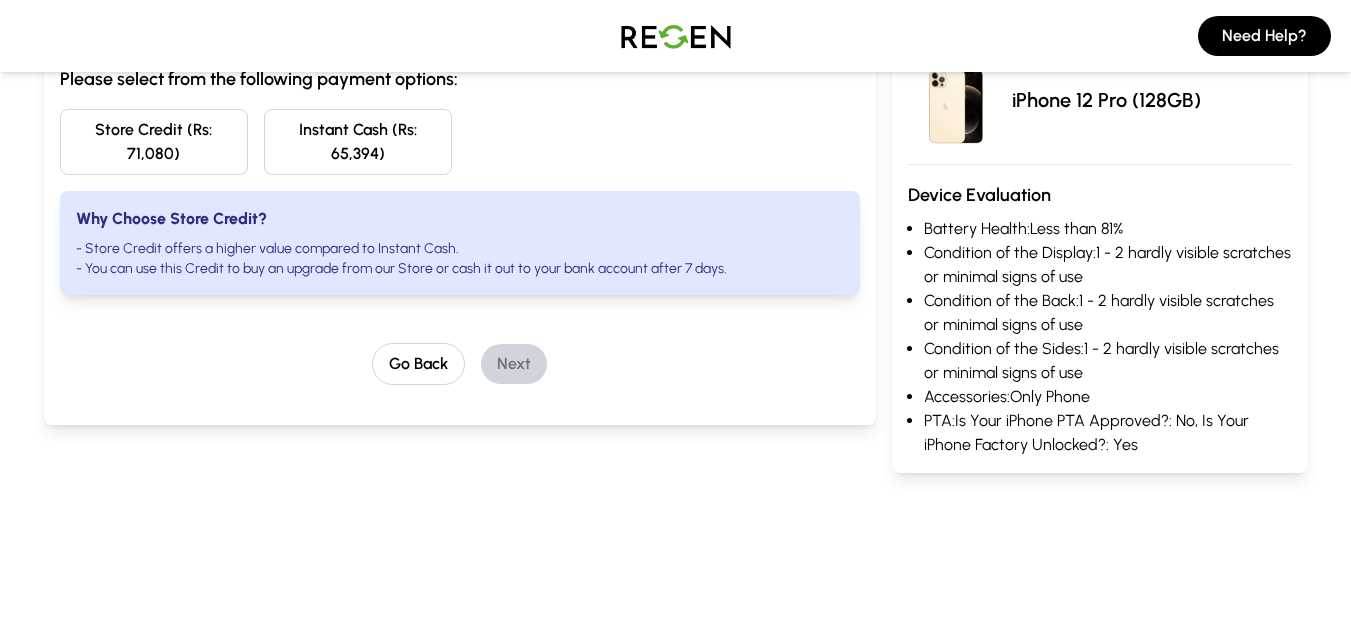 scroll, scrollTop: 0, scrollLeft: 0, axis: both 